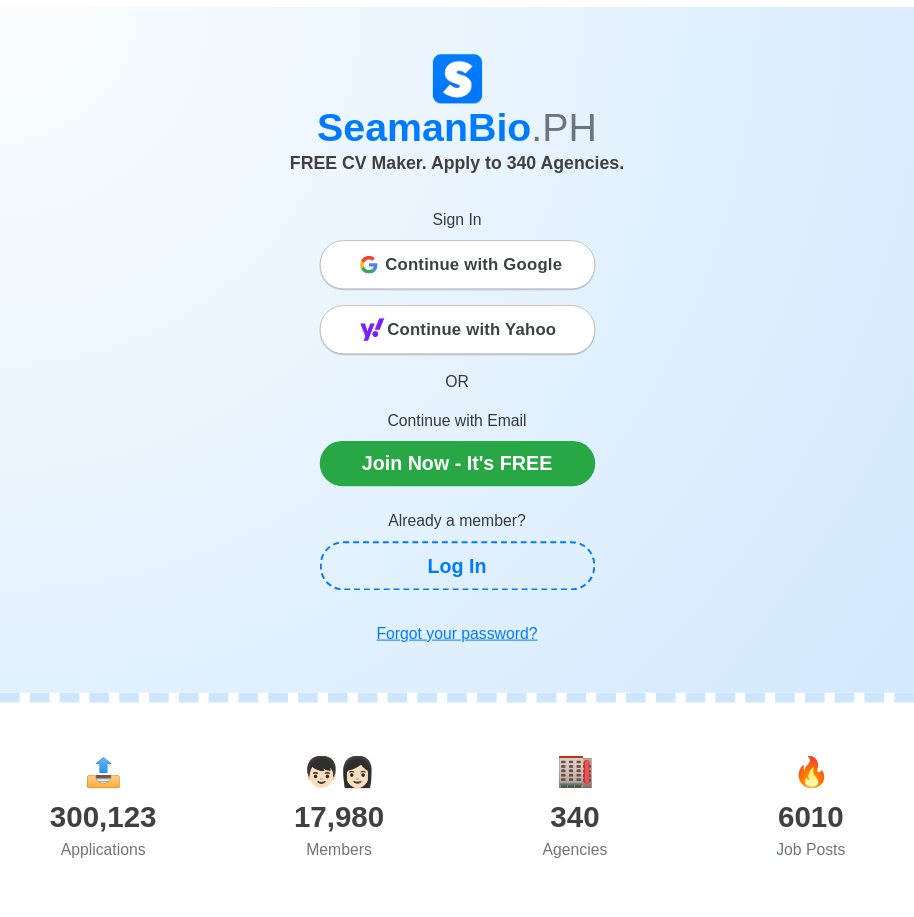 scroll, scrollTop: 0, scrollLeft: 0, axis: both 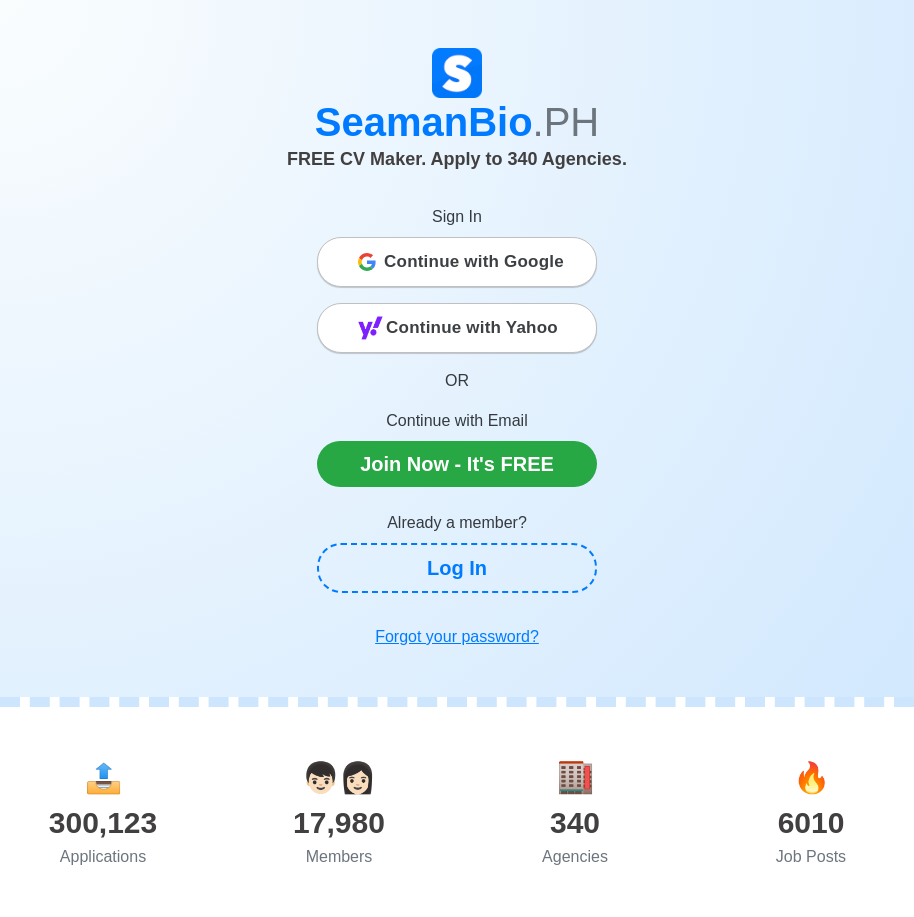 click on "Sign In Continue with Google Continue with Yahoo OR Continue with Email Join Now - It's FREE" at bounding box center (457, 334) 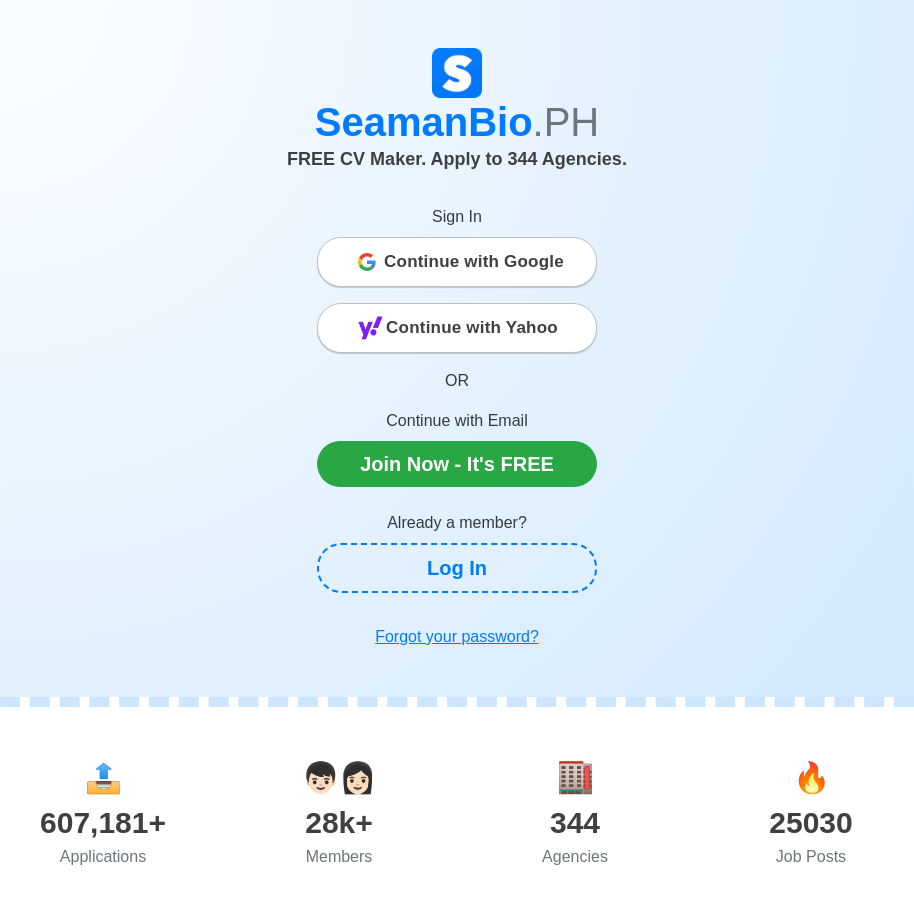 click on "Continue with Google" at bounding box center [474, 262] 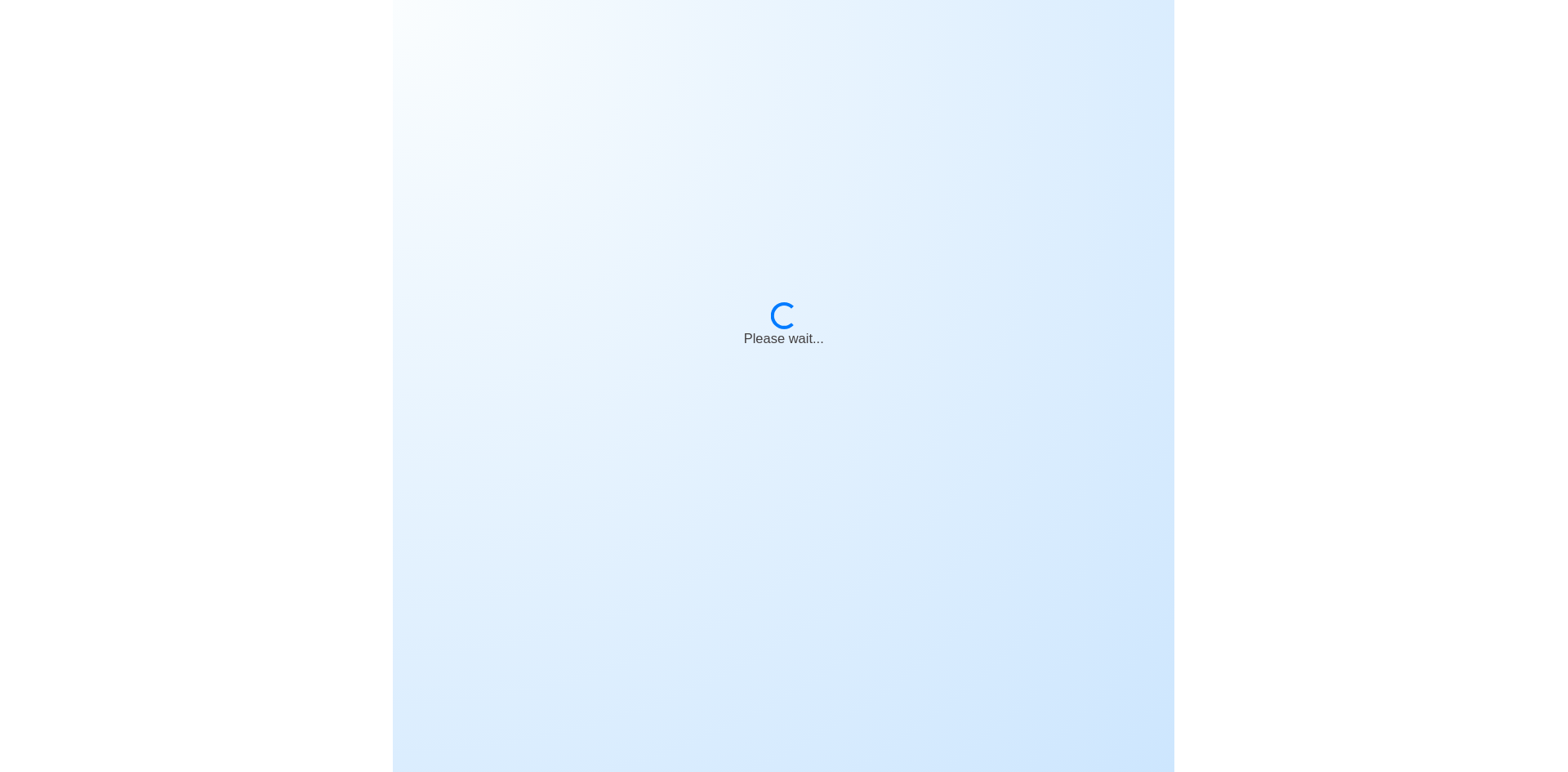 scroll, scrollTop: 0, scrollLeft: 0, axis: both 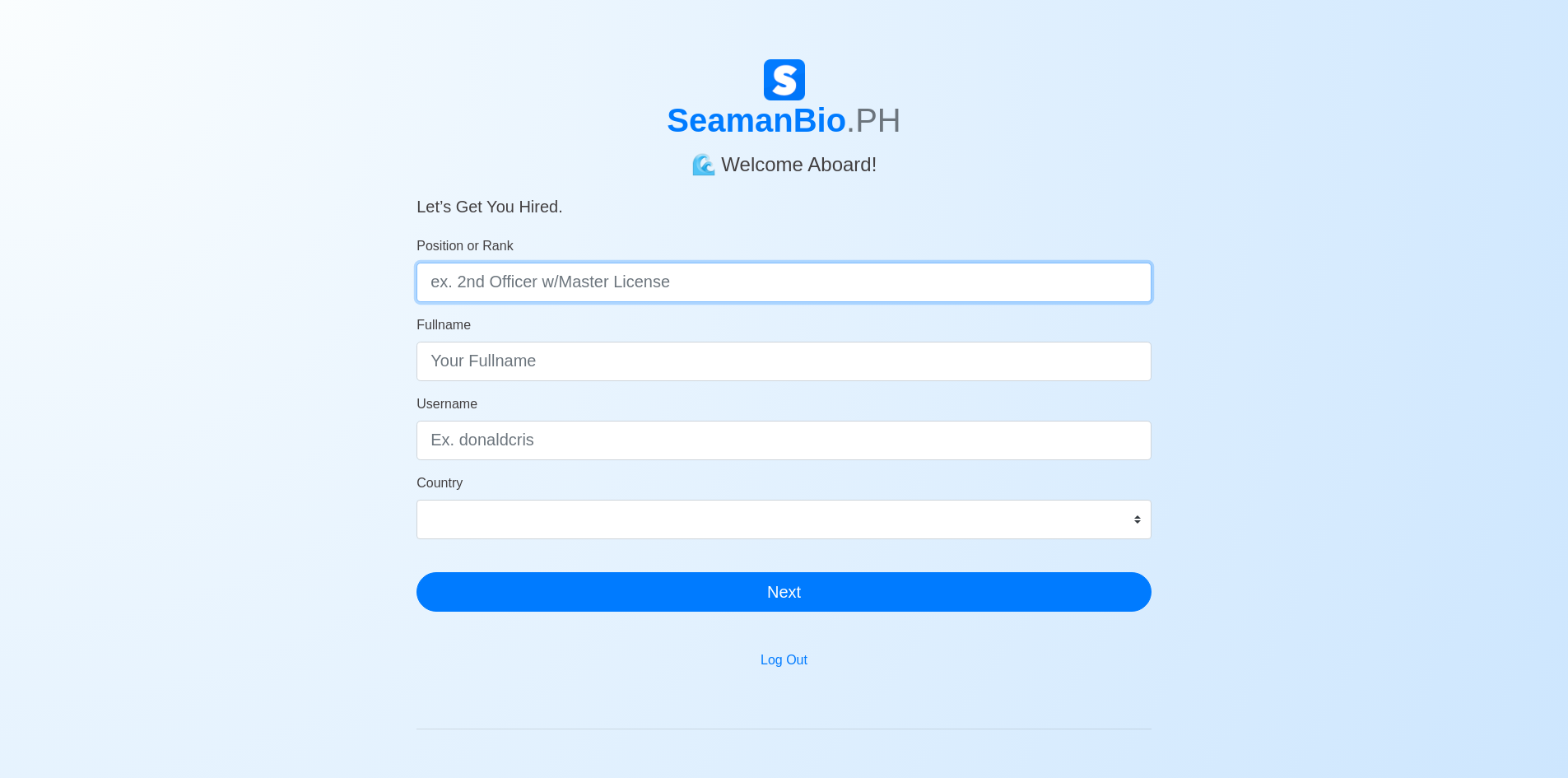 click on "Position or Rank" at bounding box center (784, 282) 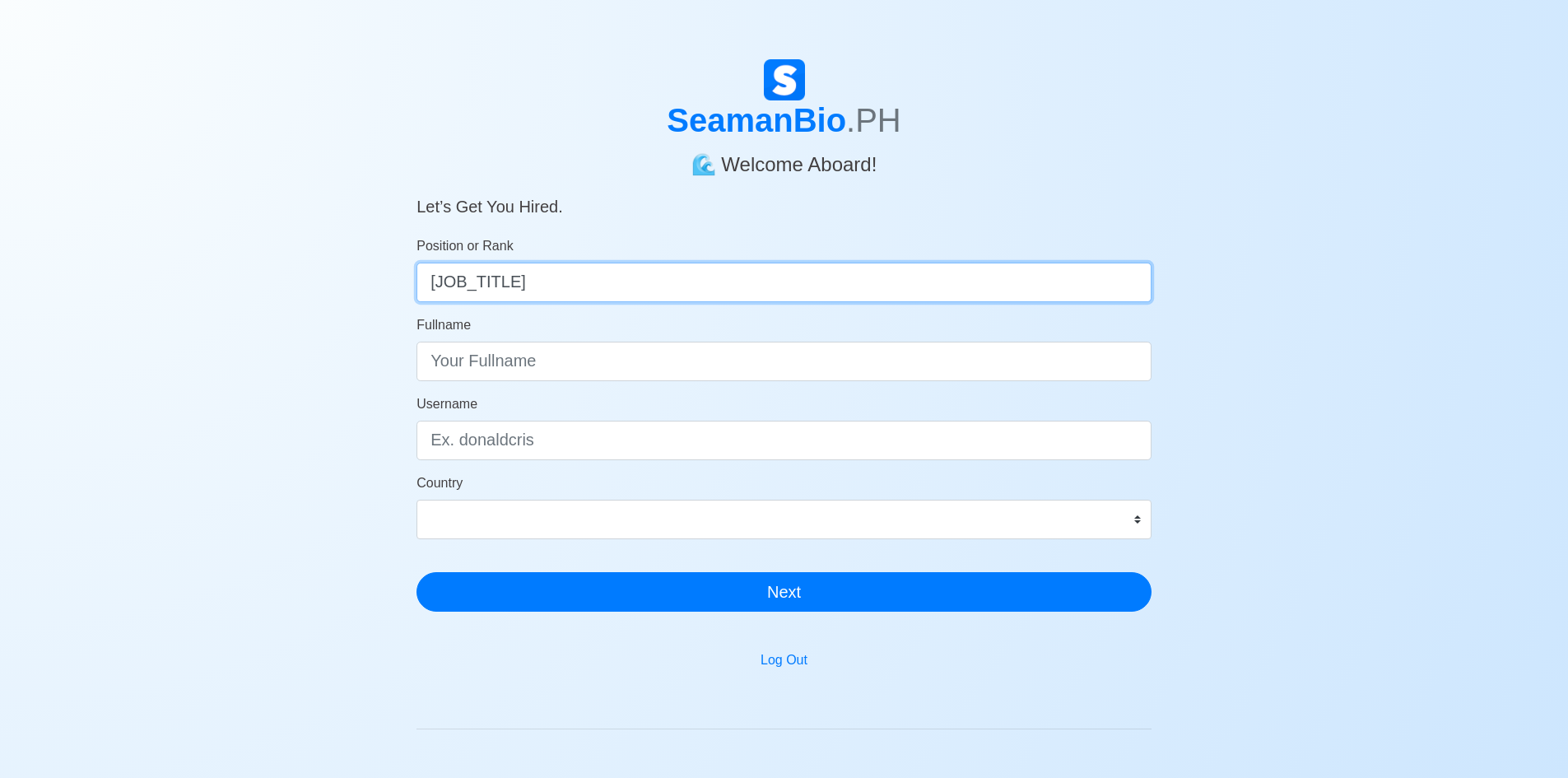 type on "[JOB_TITLE]" 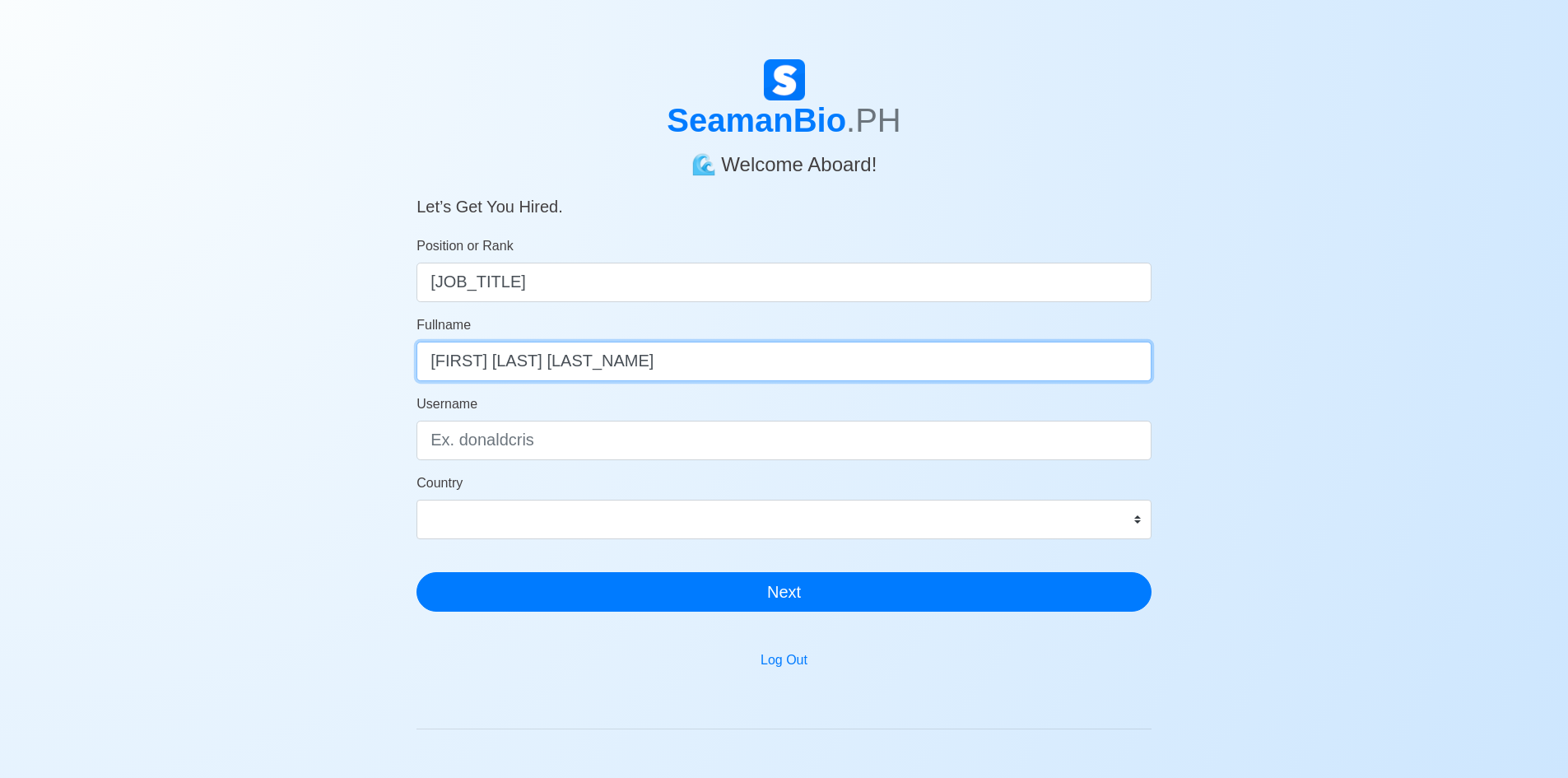 type on "[FIRST] [LAST] [LAST_NAME]" 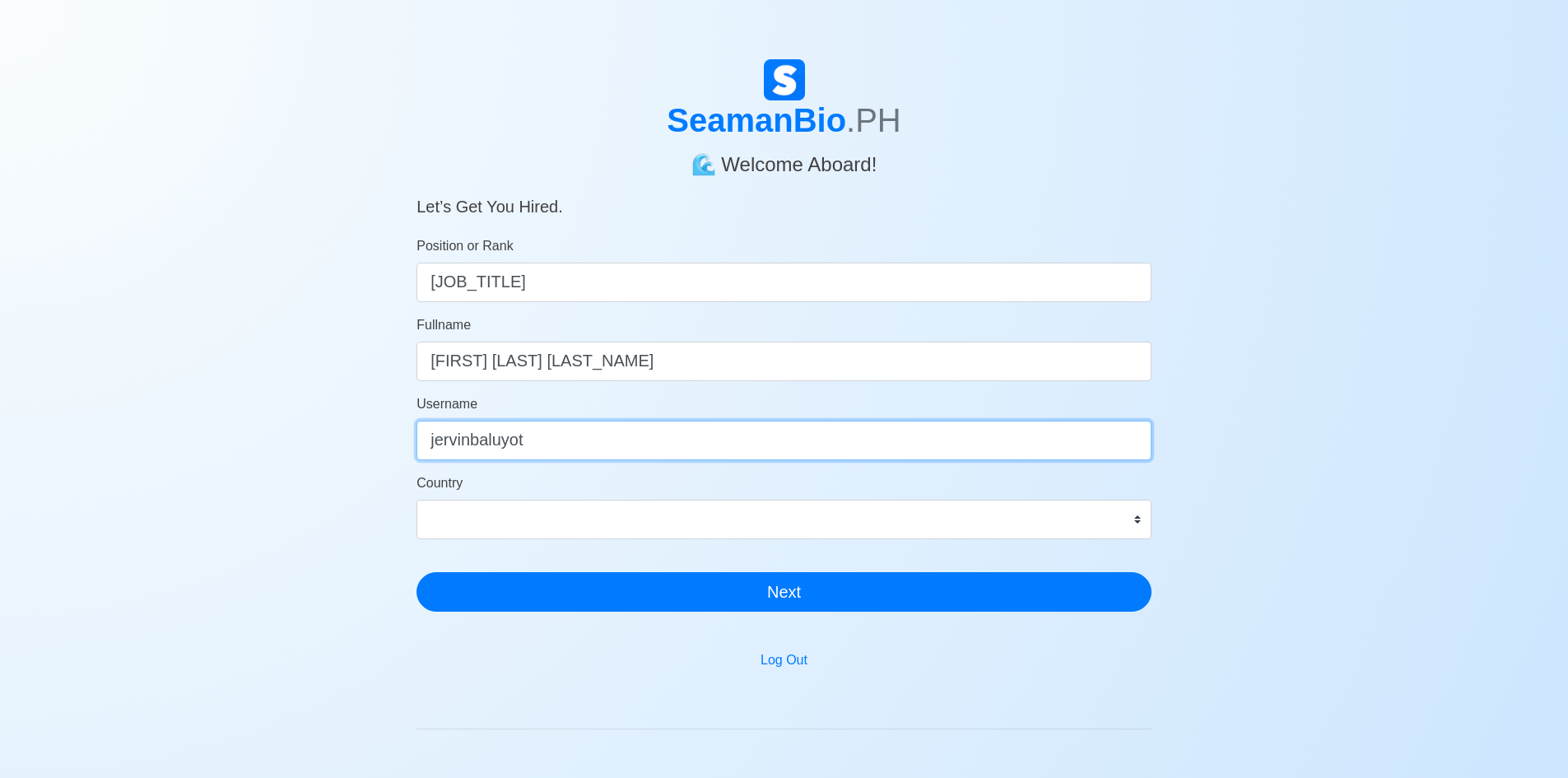 type on "jervinbaluyot" 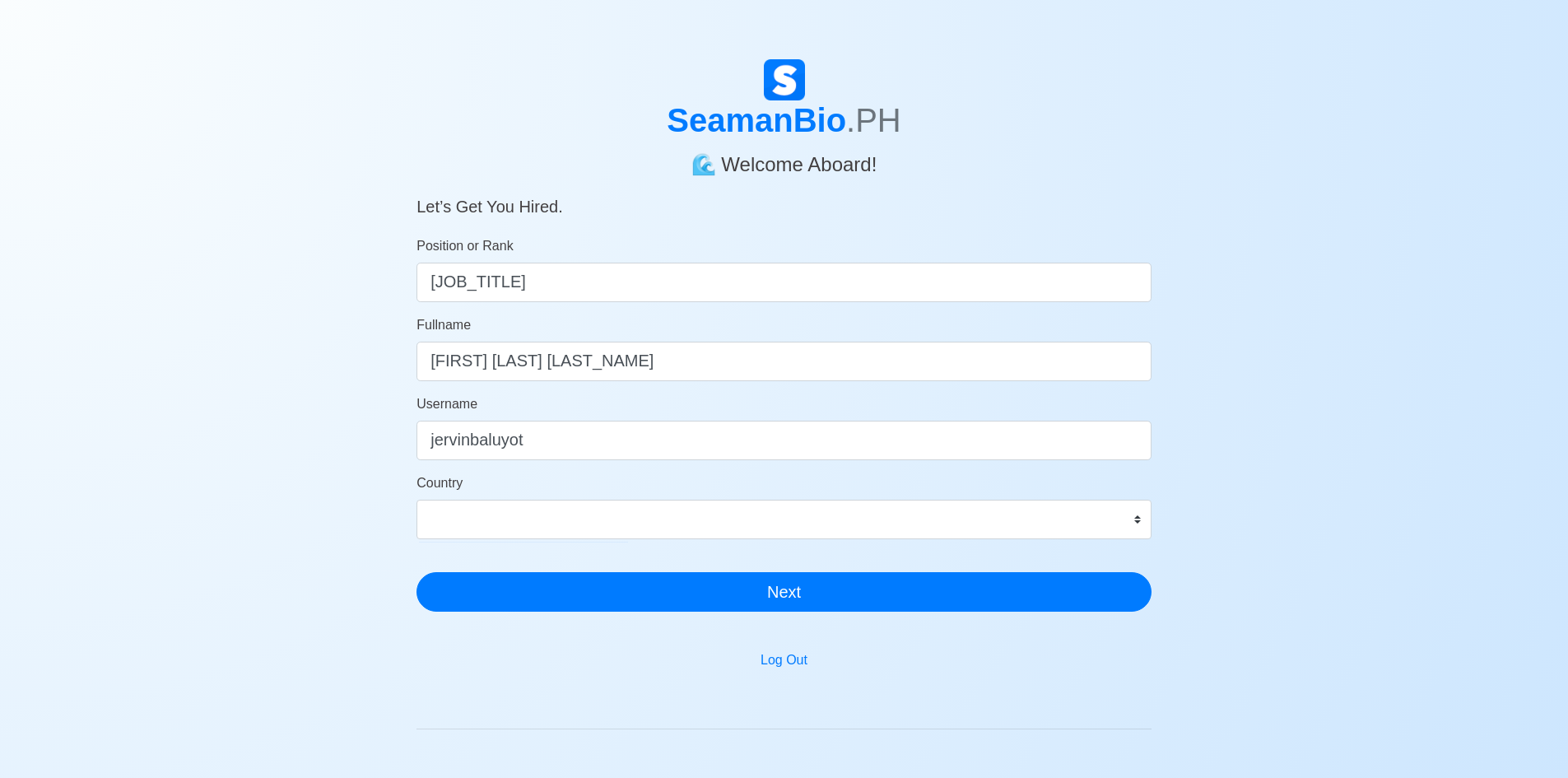 click on "Country Afghanistan Åland Islands Albania Algeria American Samoa Andorra Angola Anguilla Antarctica Antigua and Barbuda Argentina Armenia Aruba Australia Austria Azerbaijan Bahamas Bahrain Bangladesh Barbados Belarus Belgium Belize Benin Bermuda Bhutan Bolivia, Plurinational State of Bonaire, Sint Eustatius and Saba Bosnia and Herzegovina Botswana Bouvet Island Brazil British Indian Ocean Territory Brunei Darussalam Bulgaria Burkina Faso Burundi Cabo Verde Cambodia Cameroon Canada Cayman Islands Central African Republic Chad Chile China Christmas Island Cocos (Keeling) Islands Colombia Comoros Congo Congo, Democratic Republic of the Cook Islands Costa Rica Croatia Cuba Curaçao Cyprus Czechia Côte d'Ivoire Denmark Djibouti Dominica Dominican Republic Ecuador Egypt El Salvador Equatorial Guinea Eritrea Estonia Eswatini Ethiopia Falkland Islands (Malvinas) Faroe Islands Fiji Finland France French Guiana French Polynesia French Southern Territories Gabon Gambia Georgia Germany Ghana Gibraltar Greece Greenland" at bounding box center (784, 506) 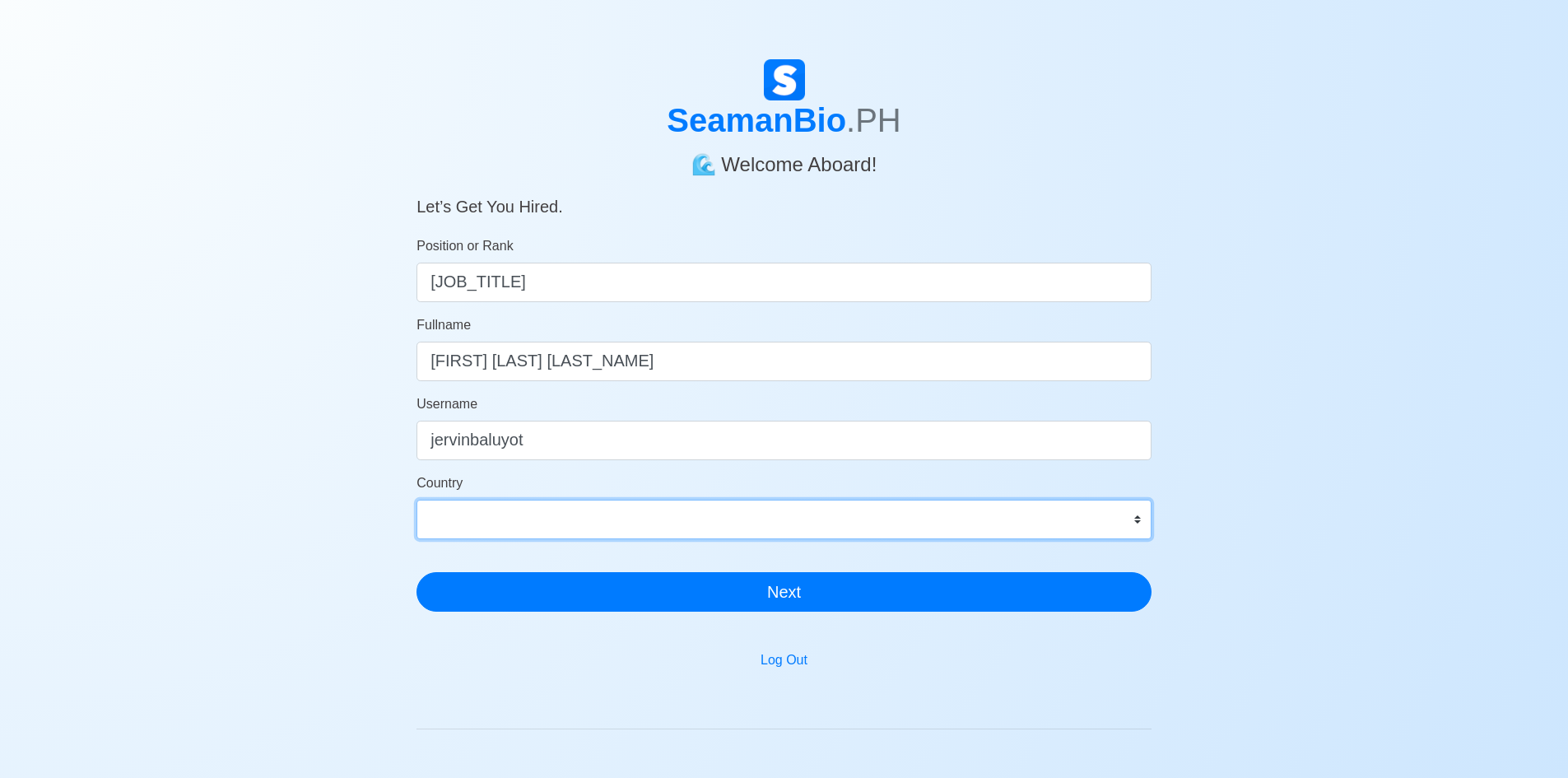 click on "Afghanistan Åland Islands Albania Algeria American Samoa Andorra Angola Anguilla Antarctica Antigua and Barbuda Argentina Armenia Aruba Australia Austria Azerbaijan Bahamas Bahrain Bangladesh Barbados Belarus Belgium Belize Benin Bermuda Bhutan Bolivia, Plurinational State of Bonaire, Sint Eustatius and Saba Bosnia and Herzegovina Botswana Bouvet Island Brazil British Indian Ocean Territory Brunei Darussalam Bulgaria Burkina Faso Burundi Cabo Verde Cambodia Cameroon Canada Cayman Islands Central African Republic Chad Chile China Christmas Island Cocos (Keeling) Islands Colombia Comoros Congo Congo, Democratic Republic of the Cook Islands Costa Rica Croatia Cuba Curaçao Cyprus Czechia Côte d'Ivoire Denmark Djibouti Dominica Dominican Republic Ecuador Egypt El Salvador Equatorial Guinea Eritrea Estonia Eswatini Ethiopia Falkland Islands (Malvinas) Faroe Islands Fiji Finland France French Guiana French Polynesia French Southern Territories Gabon Gambia Georgia Germany Ghana Gibraltar Greece Greenland Grenada" at bounding box center (784, 519) 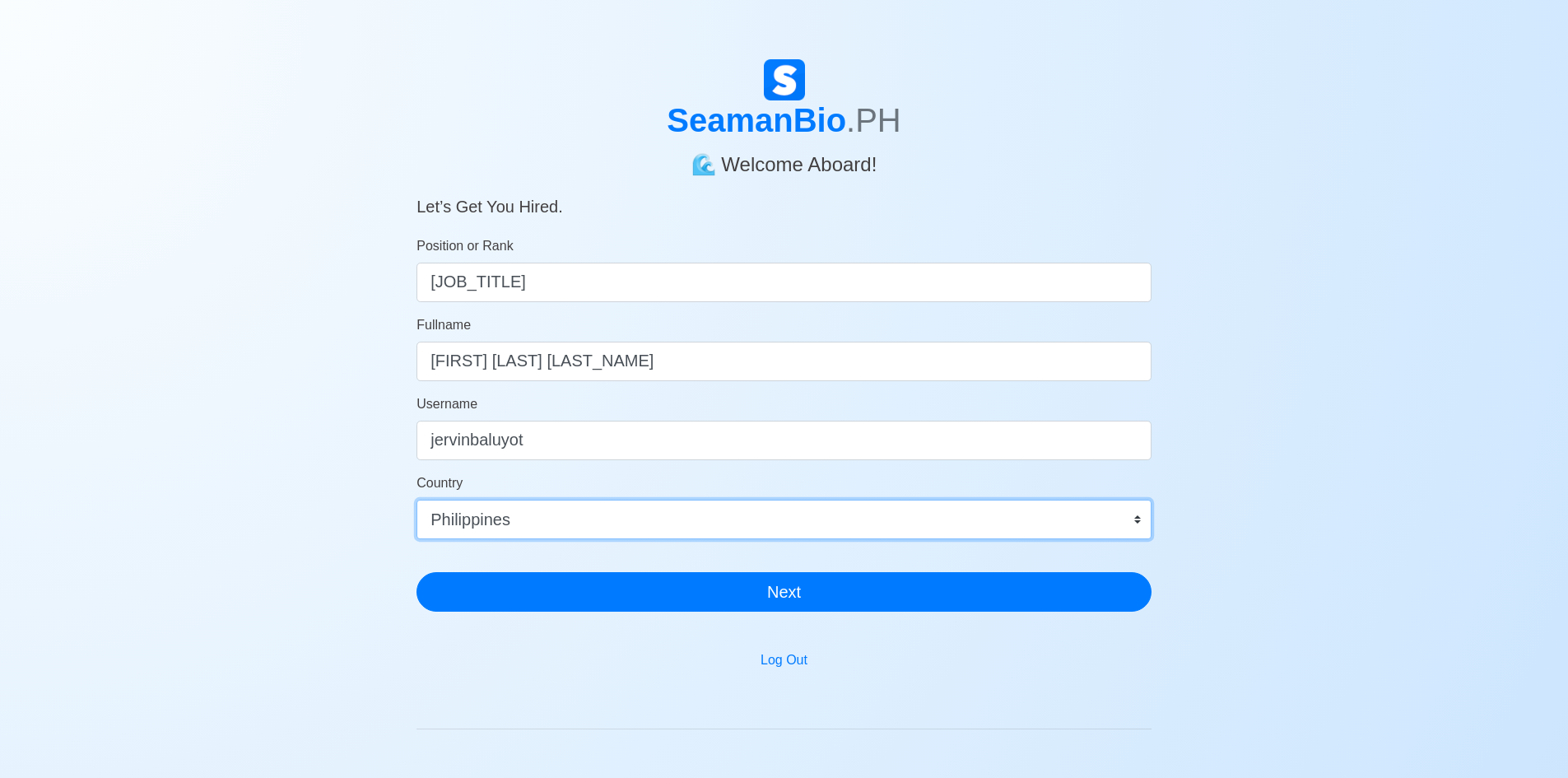 click on "Afghanistan Åland Islands Albania Algeria American Samoa Andorra Angola Anguilla Antarctica Antigua and Barbuda Argentina Armenia Aruba Australia Austria Azerbaijan Bahamas Bahrain Bangladesh Barbados Belarus Belgium Belize Benin Bermuda Bhutan Bolivia, Plurinational State of Bonaire, Sint Eustatius and Saba Bosnia and Herzegovina Botswana Bouvet Island Brazil British Indian Ocean Territory Brunei Darussalam Bulgaria Burkina Faso Burundi Cabo Verde Cambodia Cameroon Canada Cayman Islands Central African Republic Chad Chile China Christmas Island Cocos (Keeling) Islands Colombia Comoros Congo Congo, Democratic Republic of the Cook Islands Costa Rica Croatia Cuba Curaçao Cyprus Czechia Côte d'Ivoire Denmark Djibouti Dominica Dominican Republic Ecuador Egypt El Salvador Equatorial Guinea Eritrea Estonia Eswatini Ethiopia Falkland Islands (Malvinas) Faroe Islands Fiji Finland France French Guiana French Polynesia French Southern Territories Gabon Gambia Georgia Germany Ghana Gibraltar Greece Greenland Grenada" at bounding box center (784, 519) 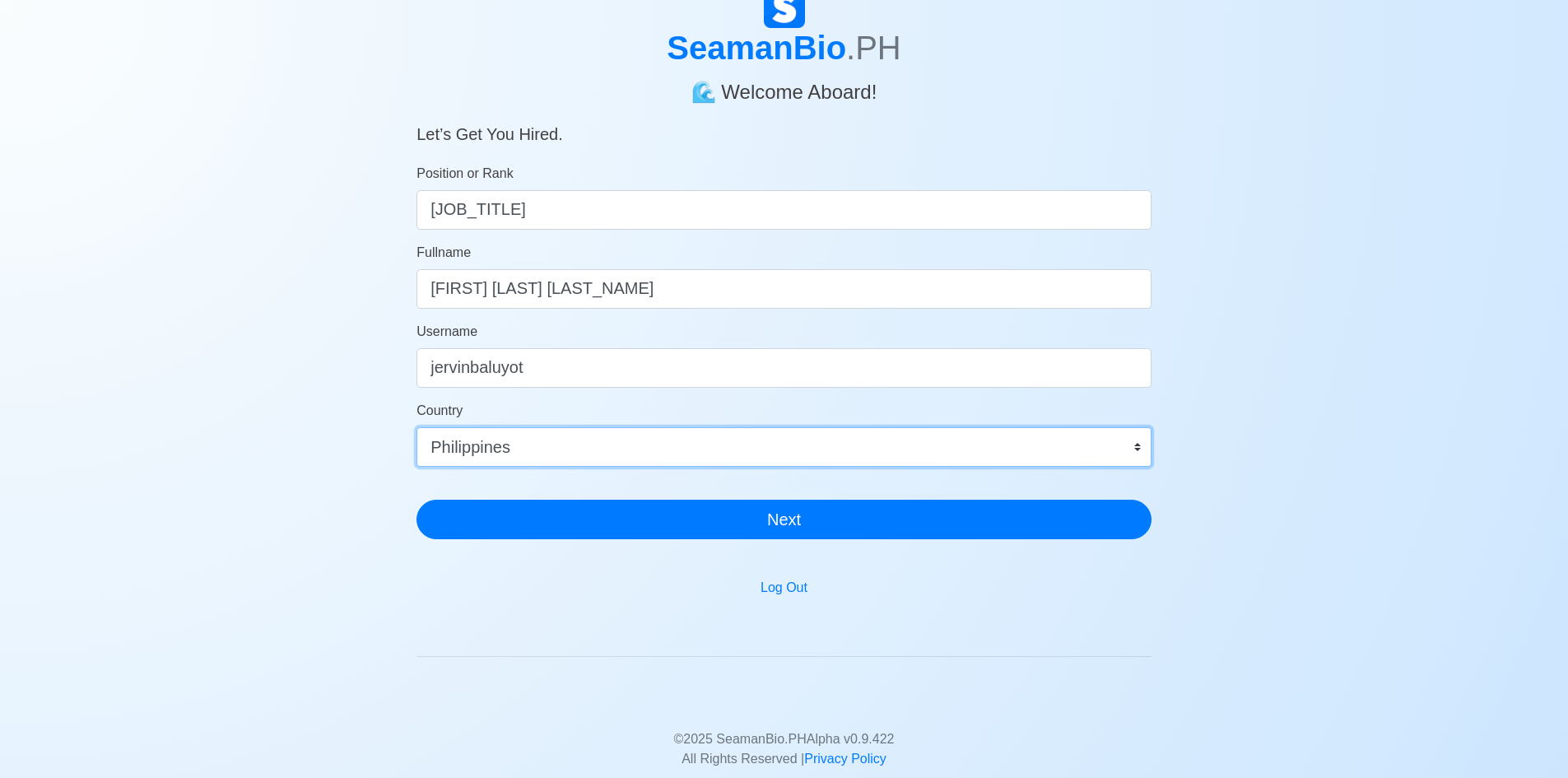 scroll, scrollTop: 189, scrollLeft: 0, axis: vertical 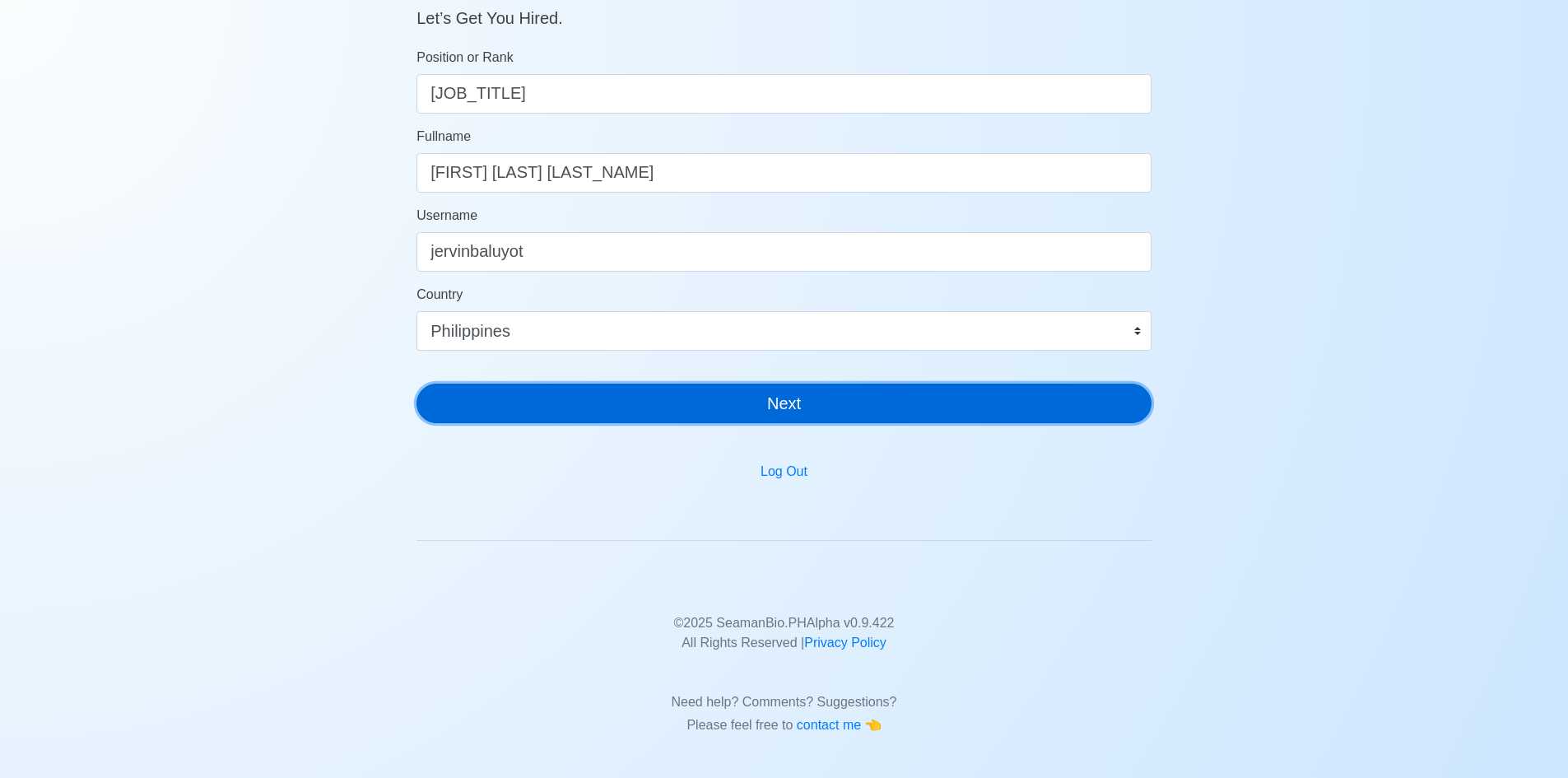 click on "Next" at bounding box center [784, 403] 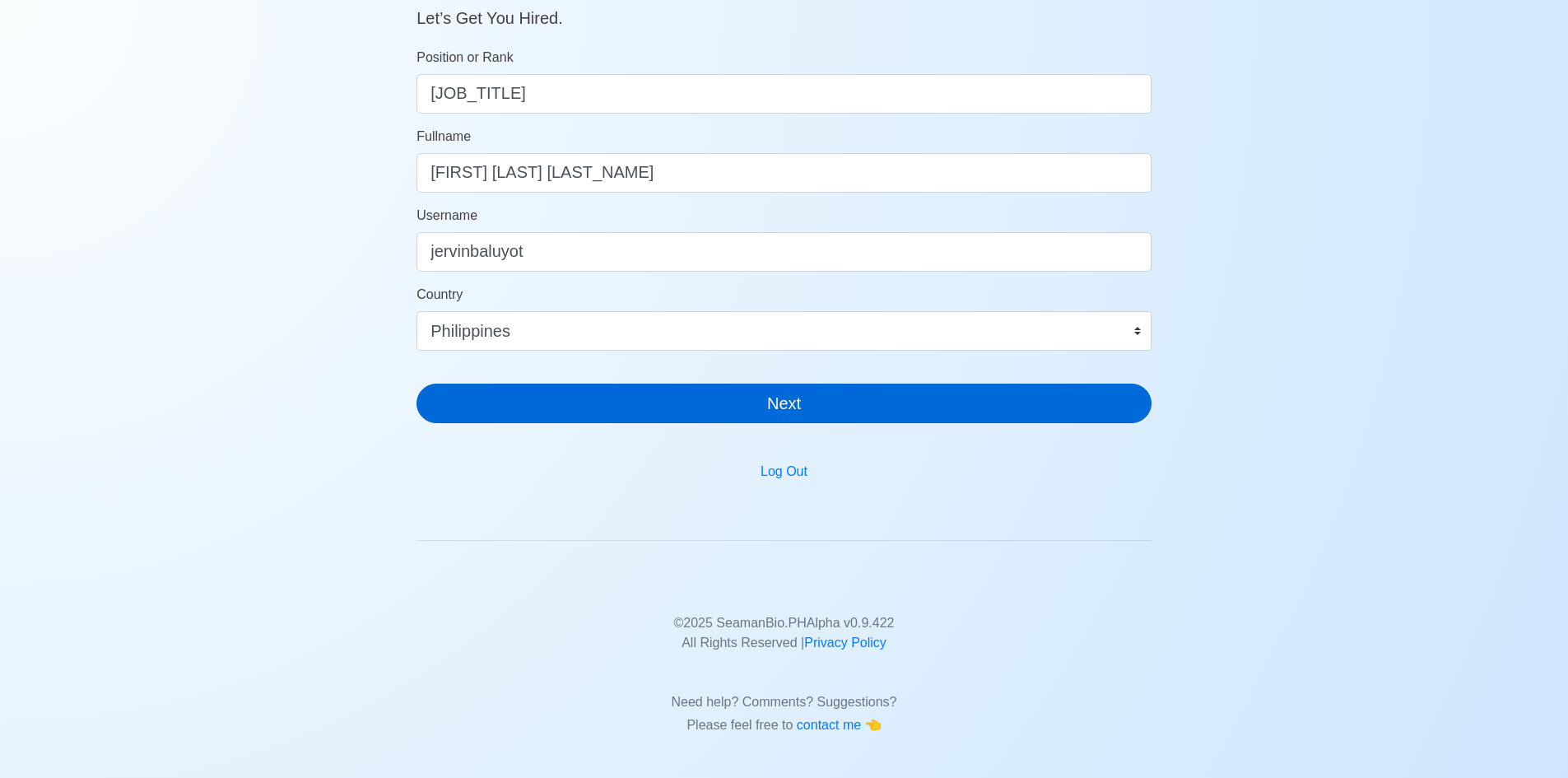 scroll, scrollTop: 0, scrollLeft: 0, axis: both 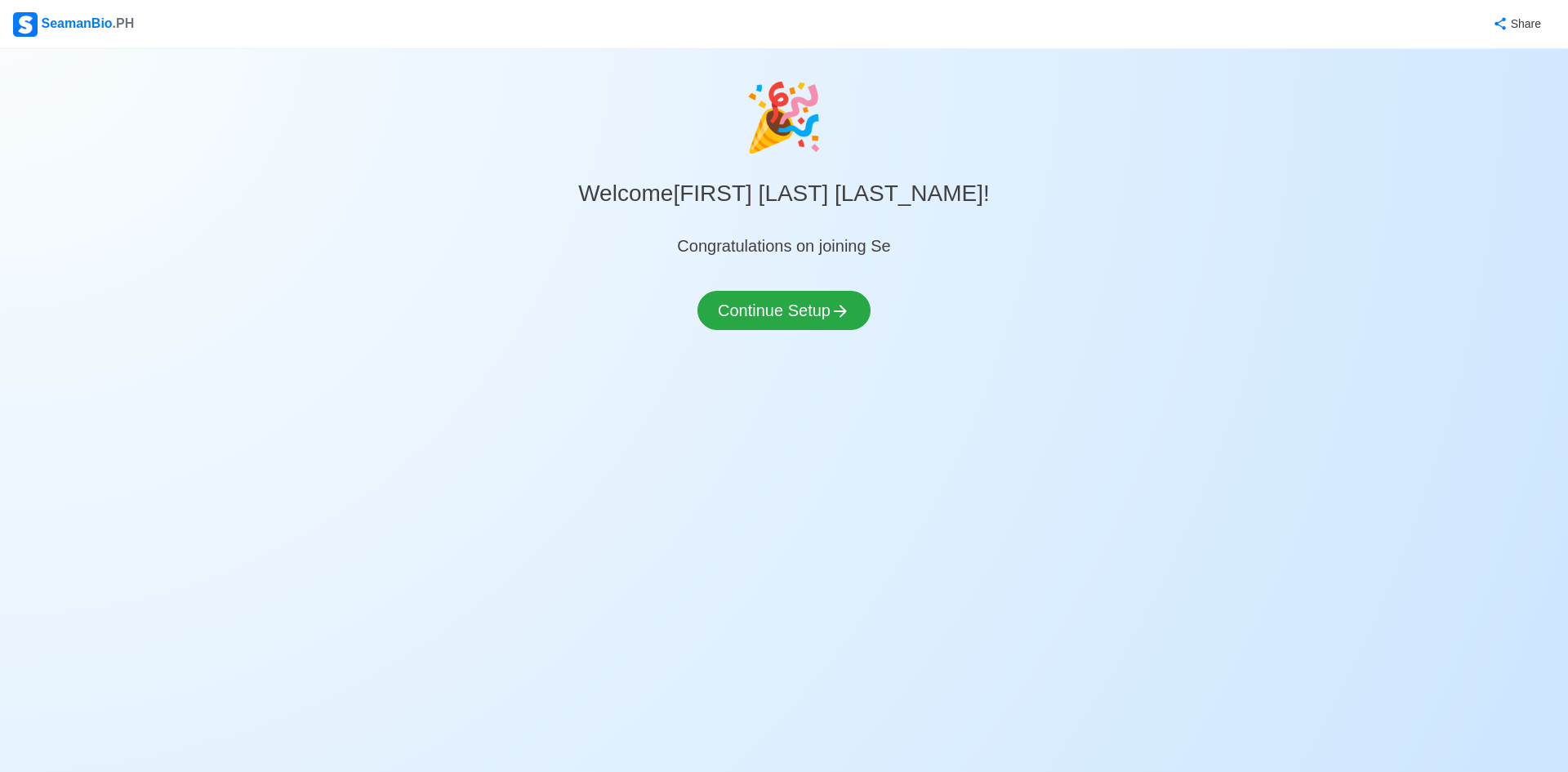 click on "Continue Setup" at bounding box center [784, 320] 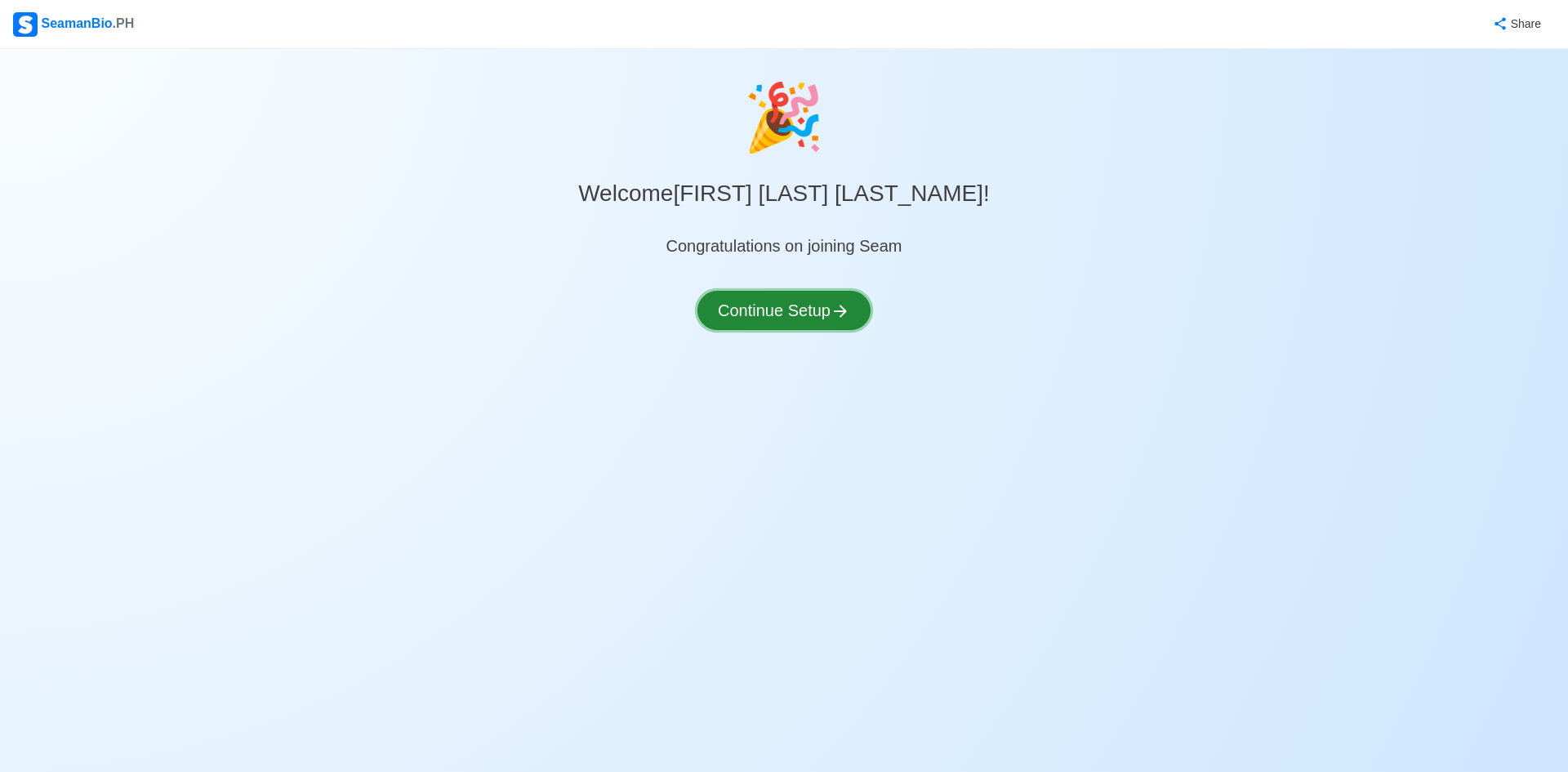 click on "Continue Setup" at bounding box center [784, 310] 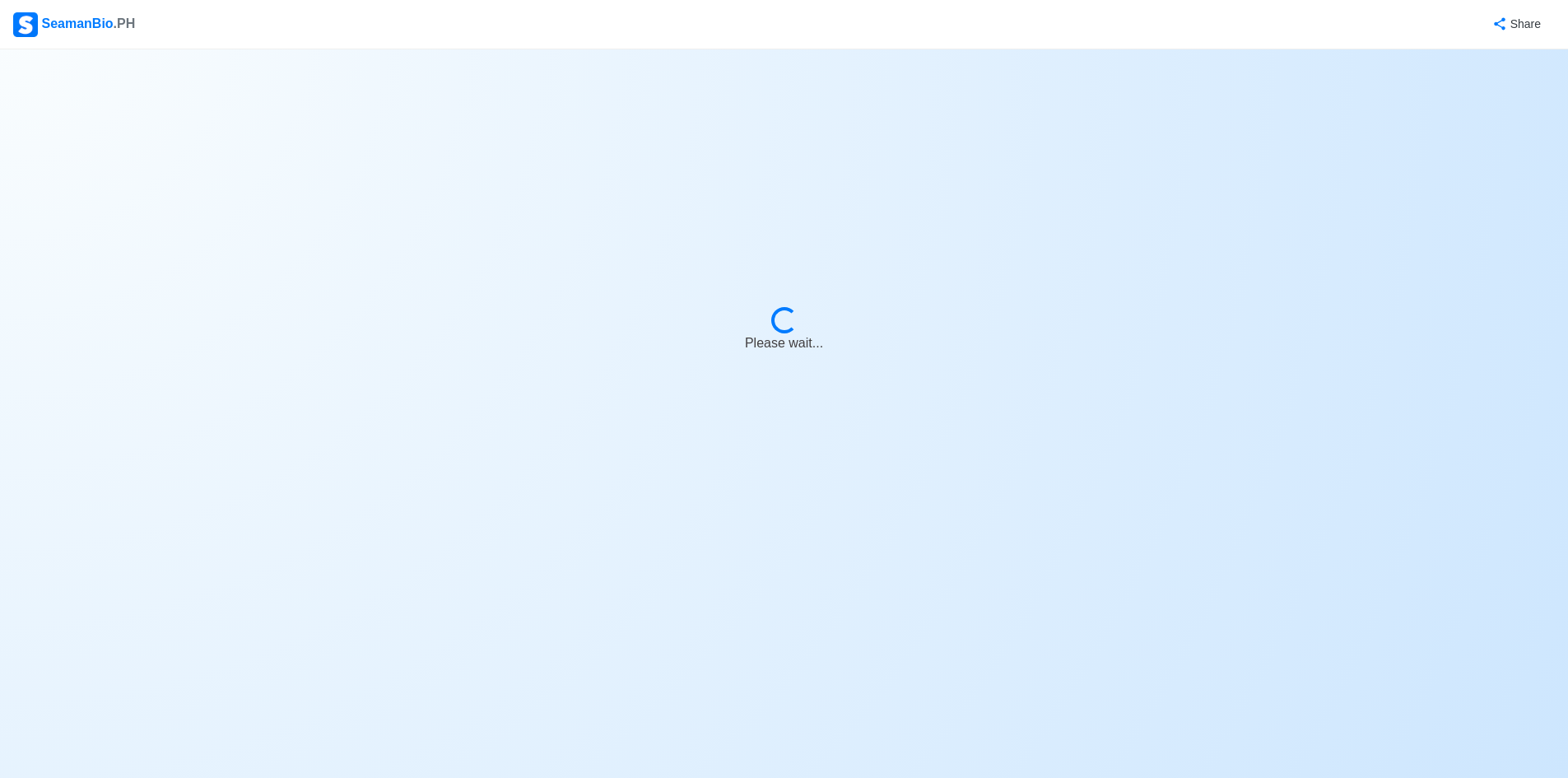 select on "Visible for Hiring" 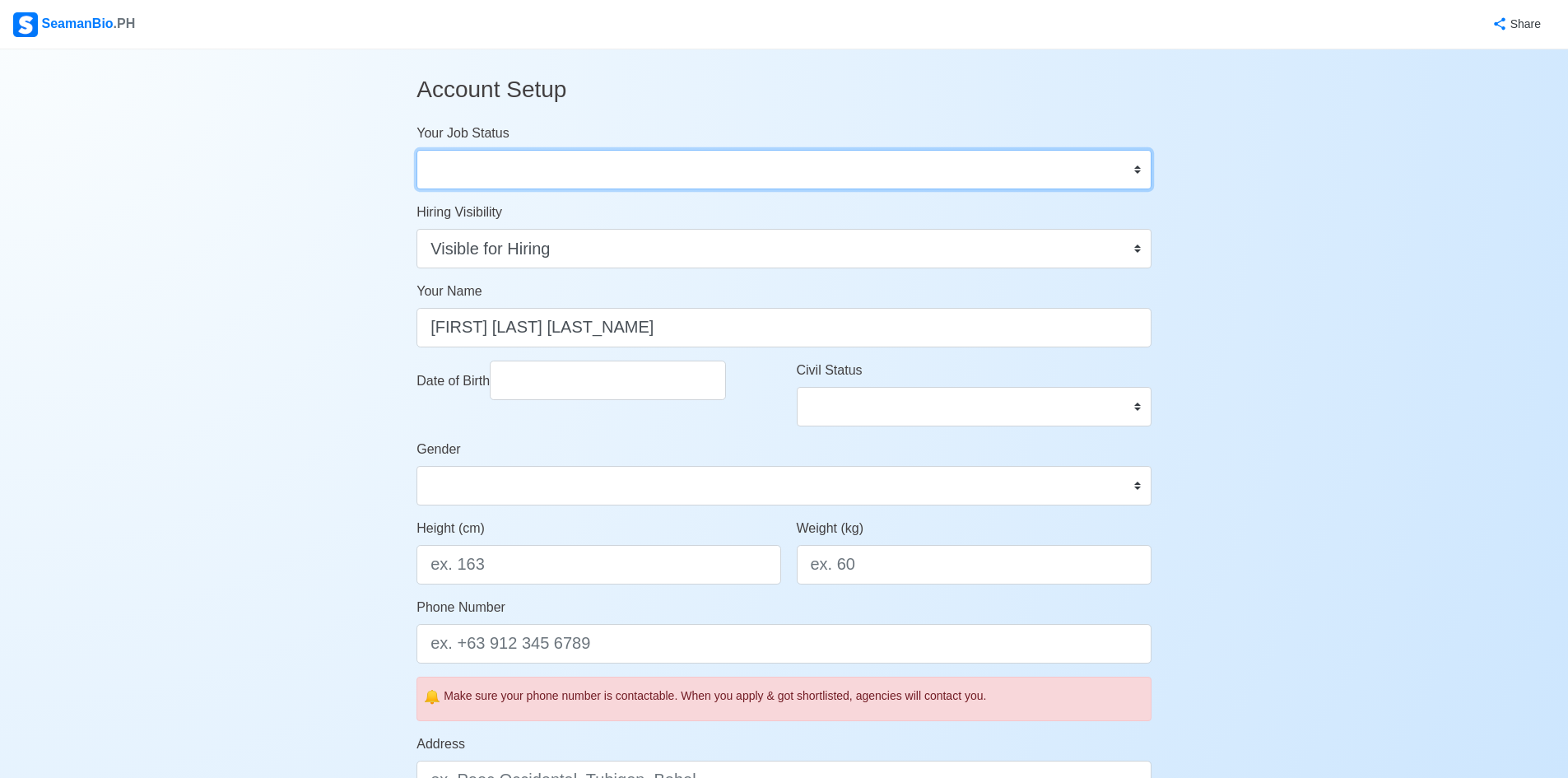 drag, startPoint x: 609, startPoint y: 184, endPoint x: 619, endPoint y: 179, distance: 11 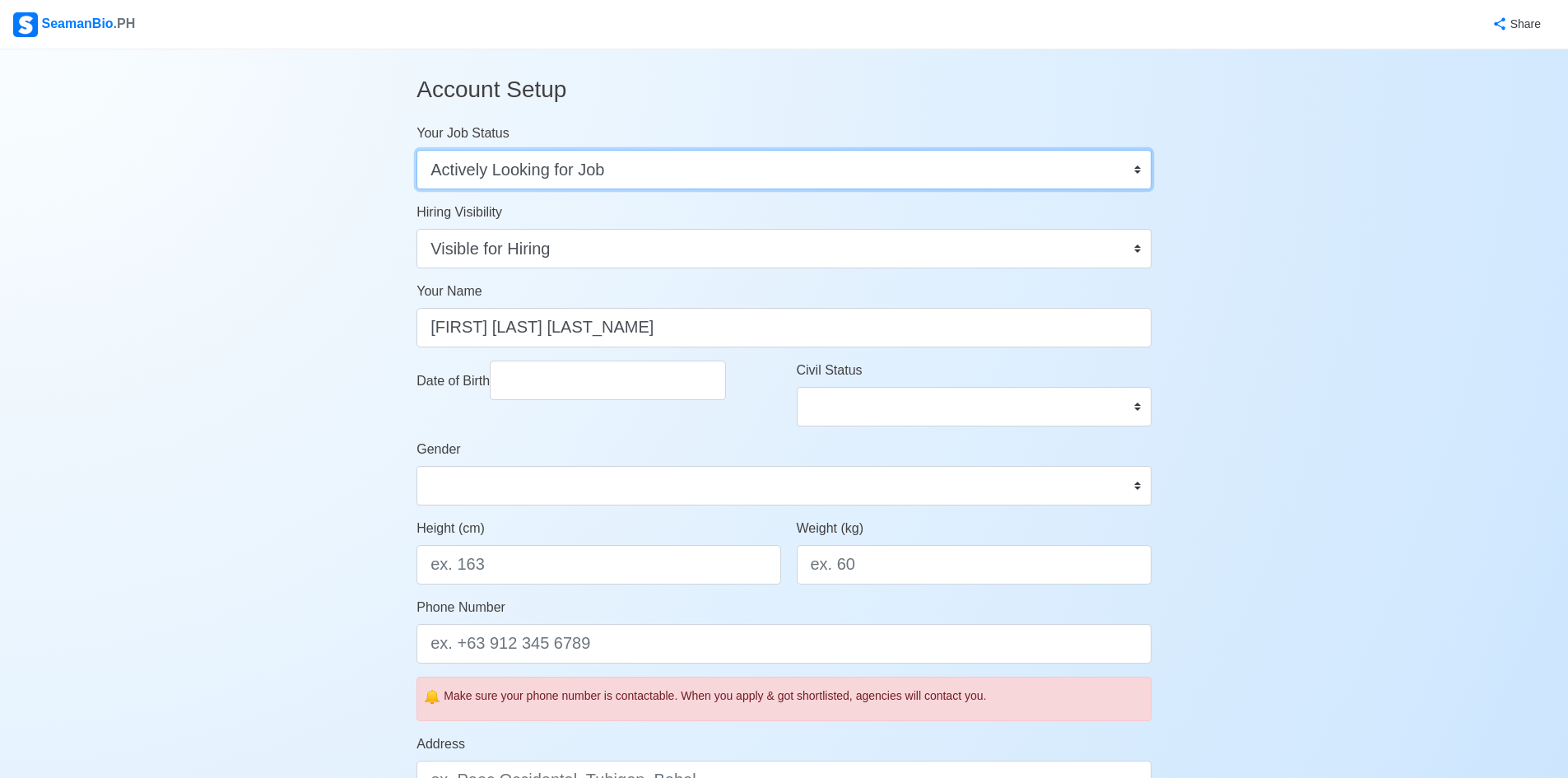 click on "Onboard Actively Looking for Job Not Looking for Job" at bounding box center [784, 170] 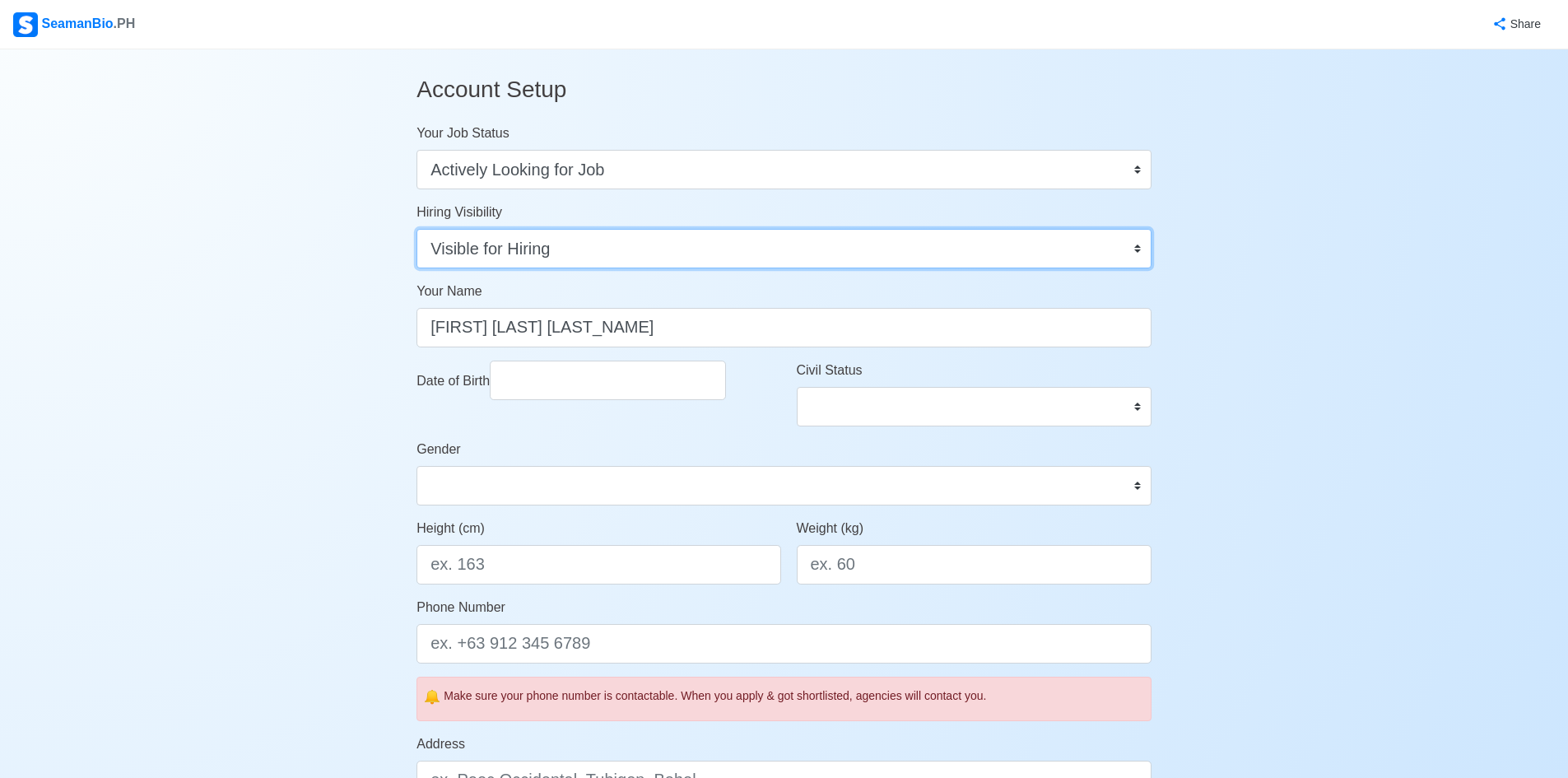 click on "Visible for Hiring Not Visible for Hiring" at bounding box center [784, 249] 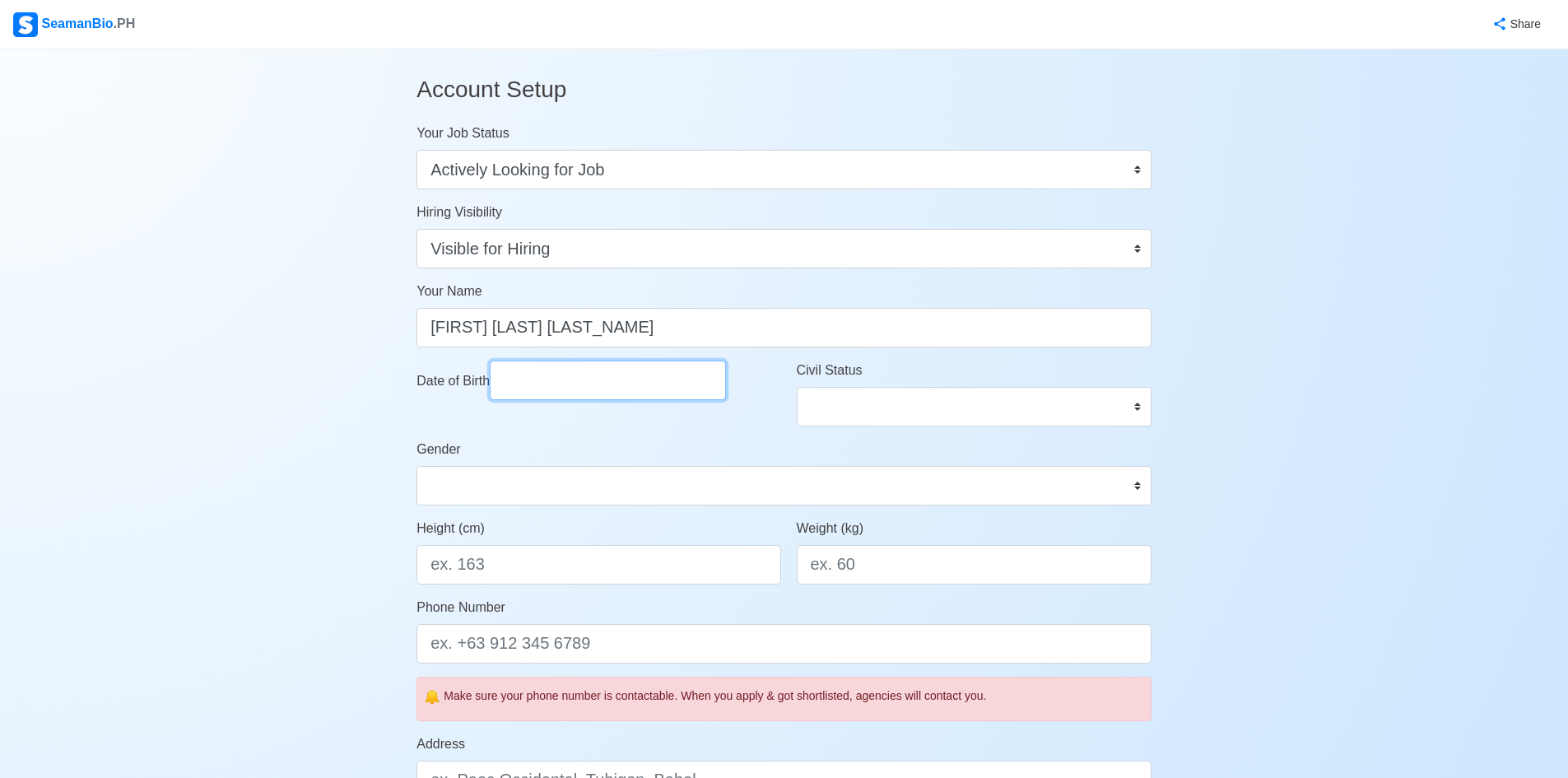 click on "Date of Birth" at bounding box center (607, 380) 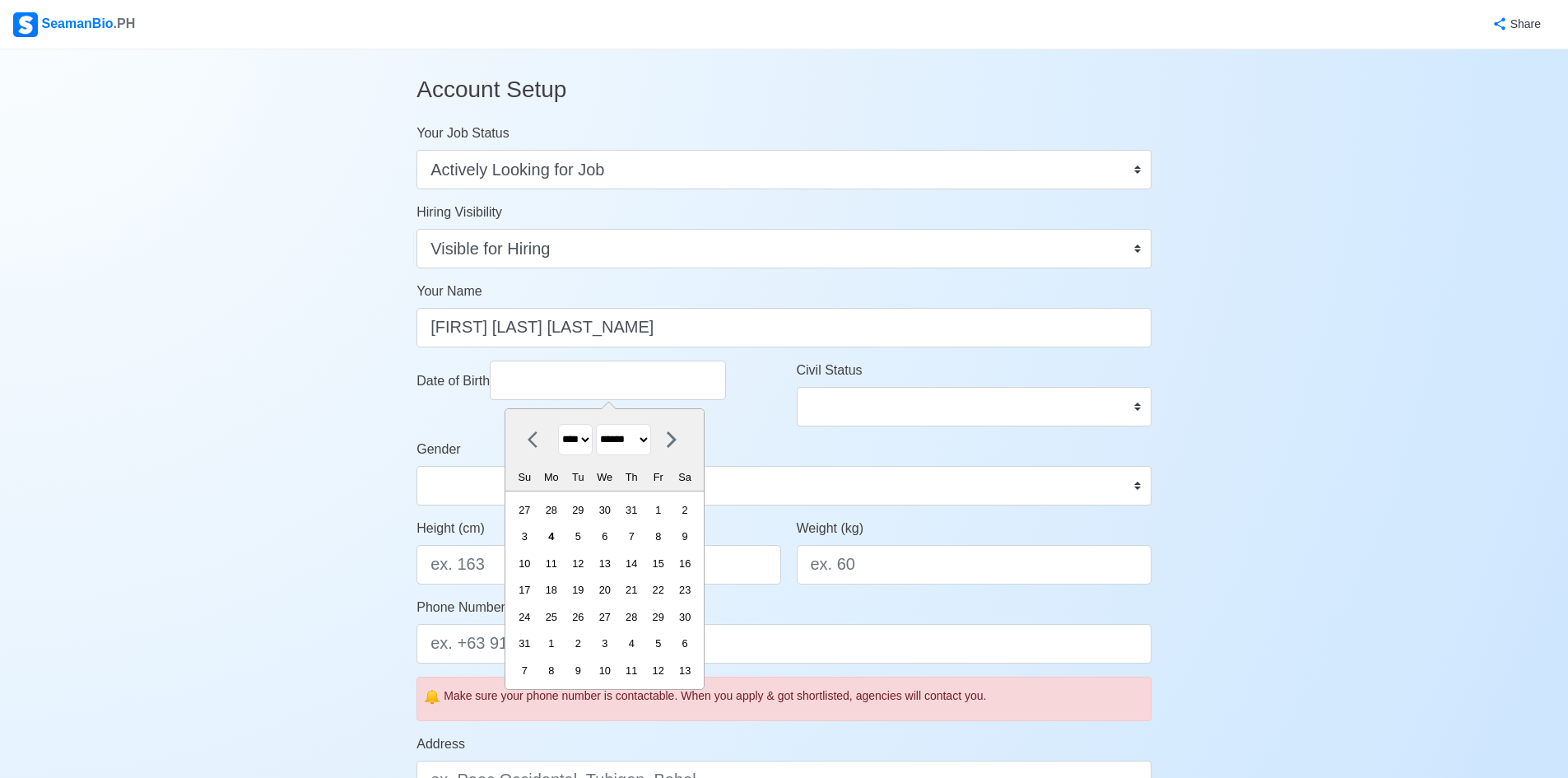 click on "**** **** **** **** **** **** **** **** **** **** **** **** **** **** **** **** **** **** **** **** **** **** **** **** **** **** **** **** **** **** **** **** **** **** **** **** **** **** **** **** **** **** **** **** **** **** **** **** **** **** **** **** **** **** **** **** **** **** **** **** **** **** **** **** **** **** **** **** **** **** **** **** **** **** **** **** **** **** **** **** **** **** **** **** **** **** **** **** **** **** **** **** **** **** **** **** **** **** **** **** **** **** **** **** **** ****" at bounding box center [575, 440] 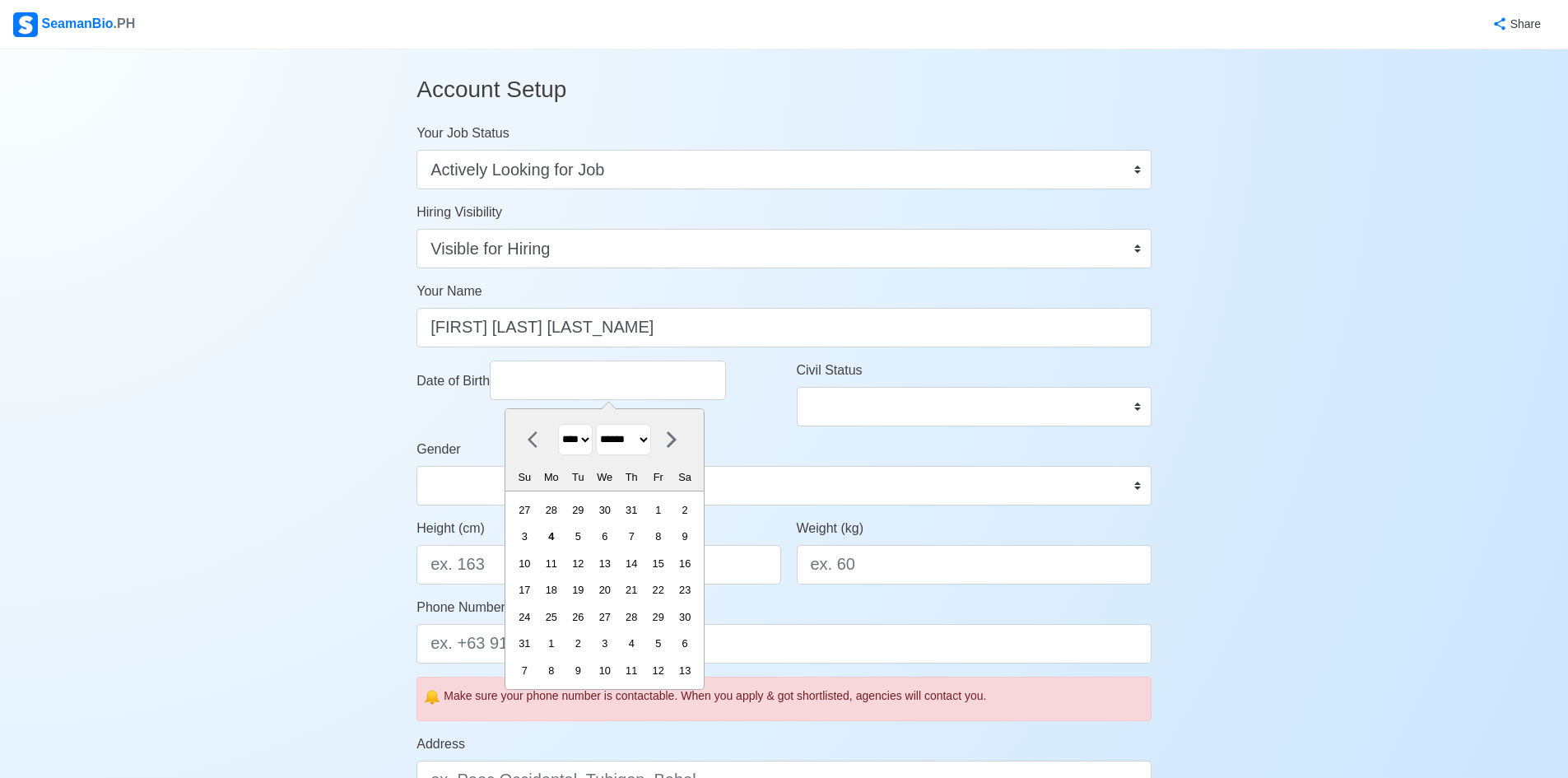 select on "****" 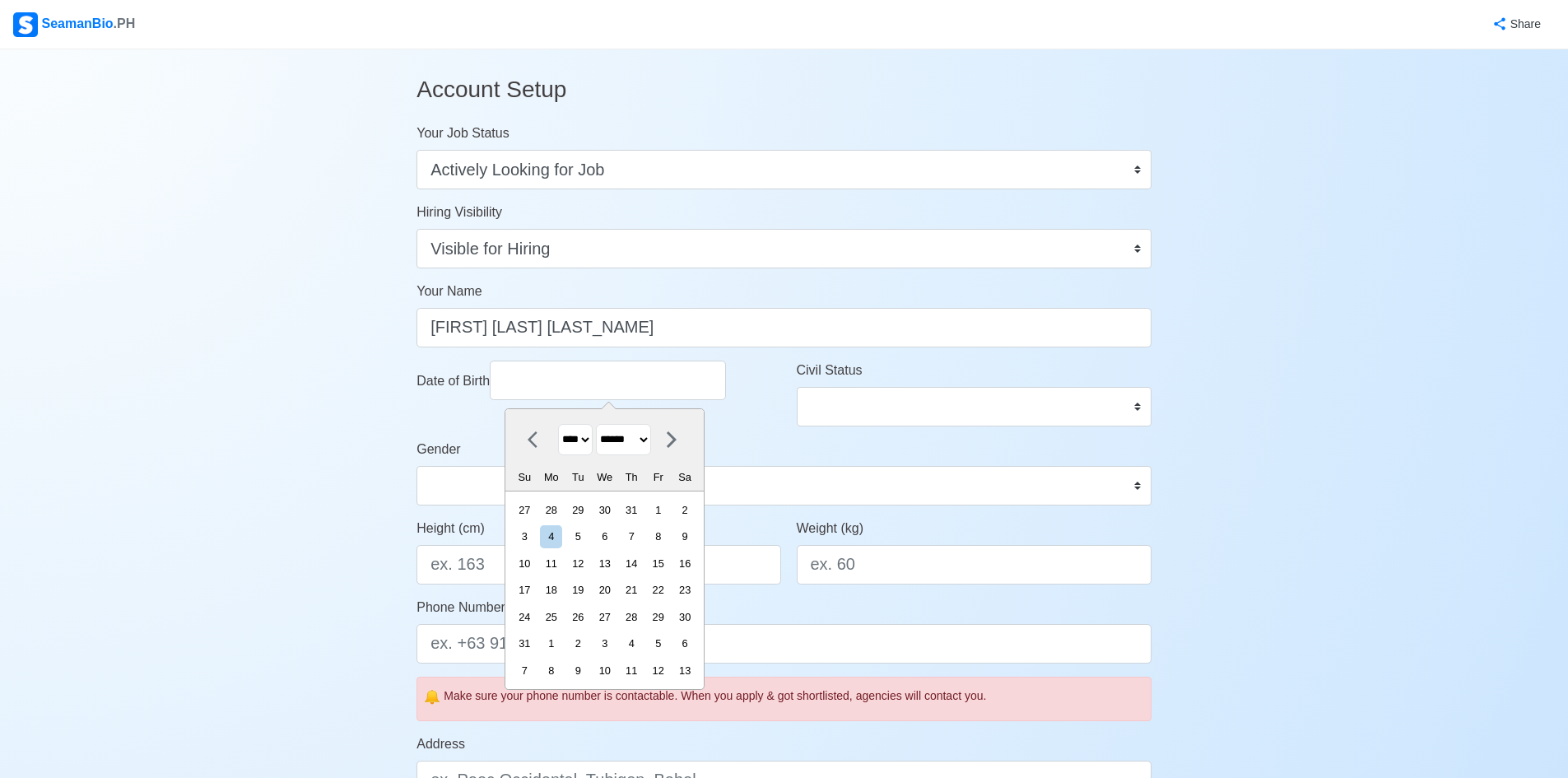 click on "******* ******** ***** ***** *** **** **** ****** ********* ******* ******** ********" at bounding box center (623, 440) 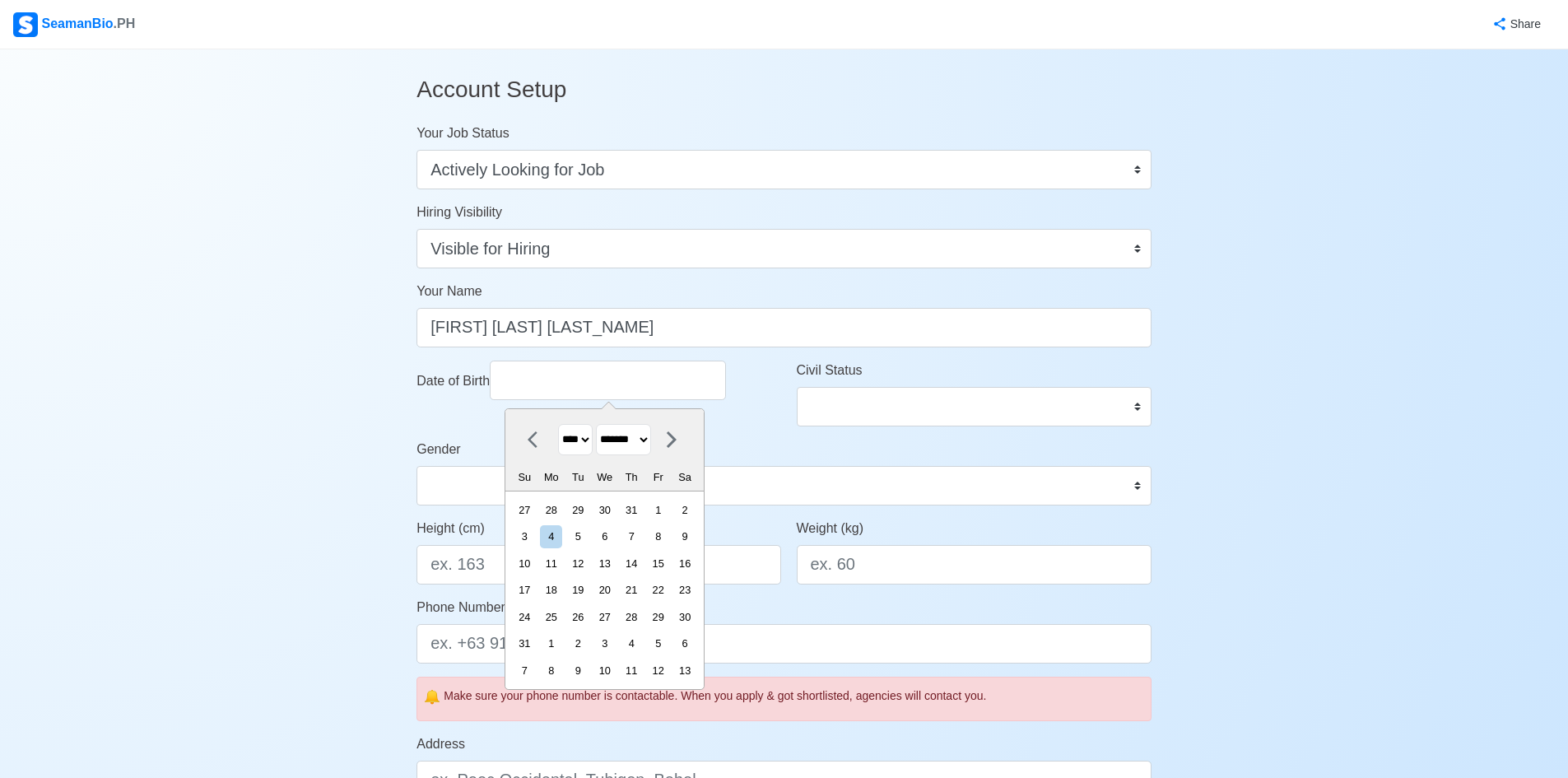 click on "******* ******** ***** ***** *** **** **** ****** ********* ******* ******** ********" at bounding box center [623, 440] 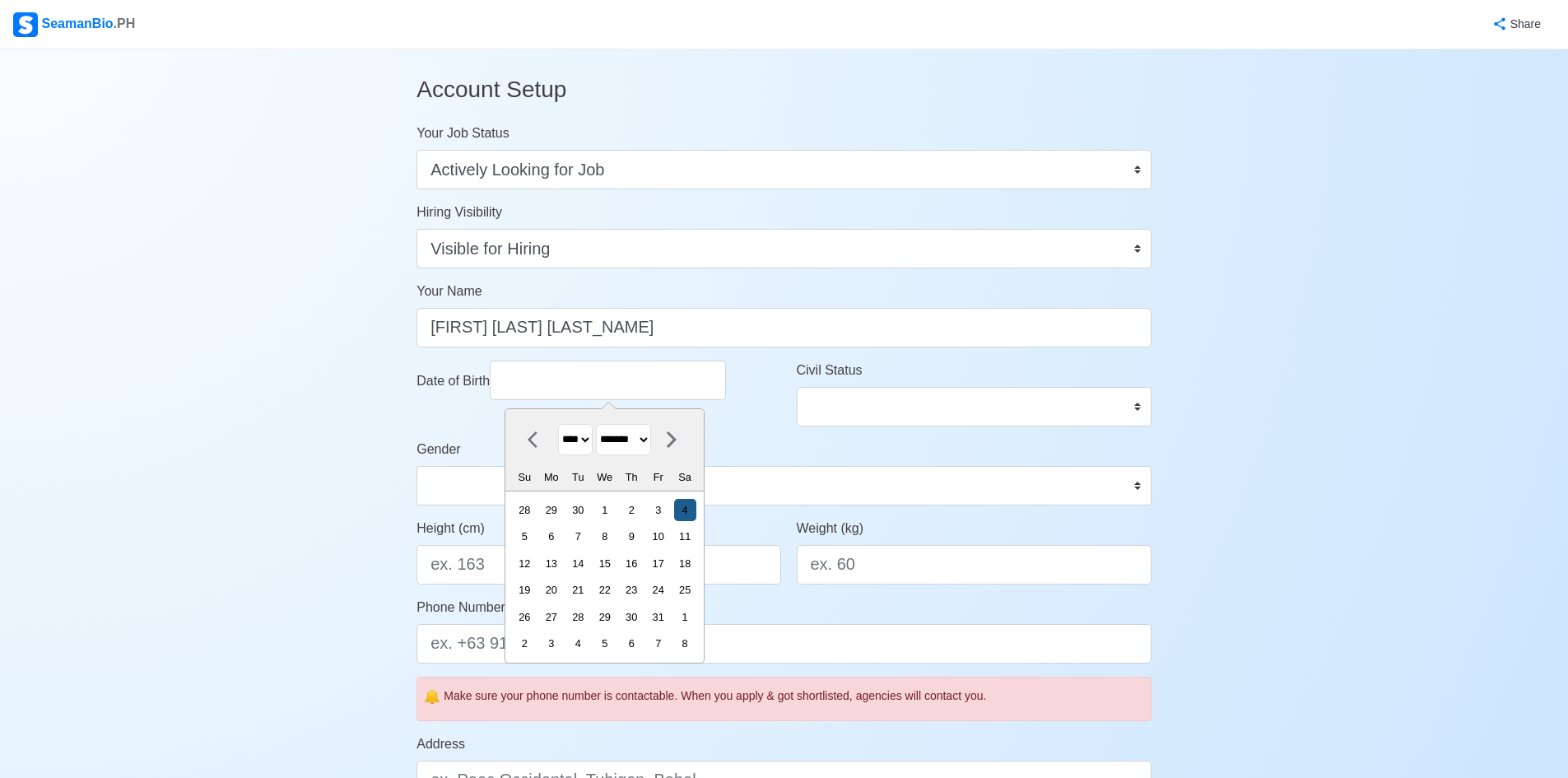 click on "4" at bounding box center [685, 510] 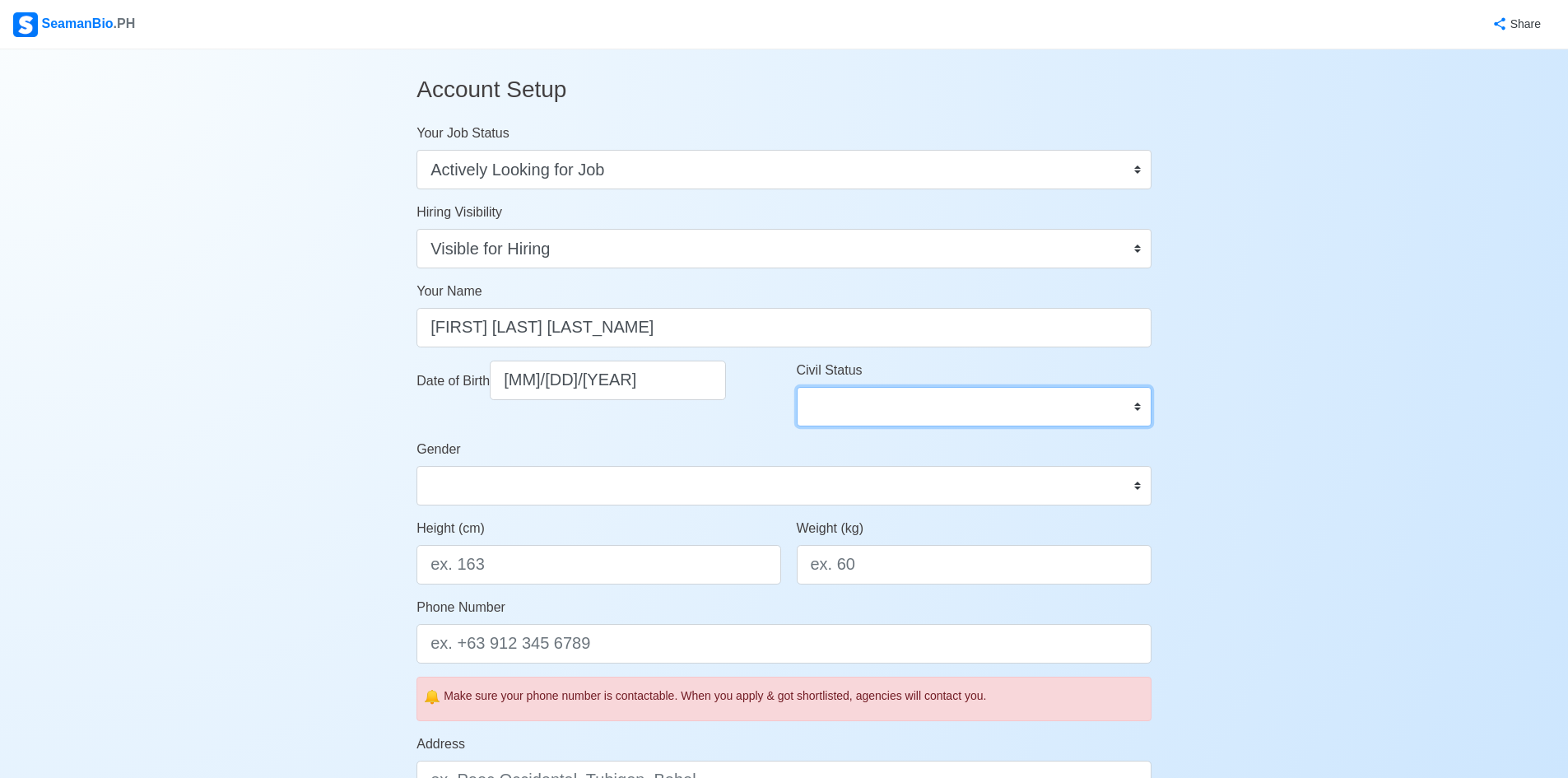 click on "Single Married Widowed Separated" at bounding box center (974, 407) 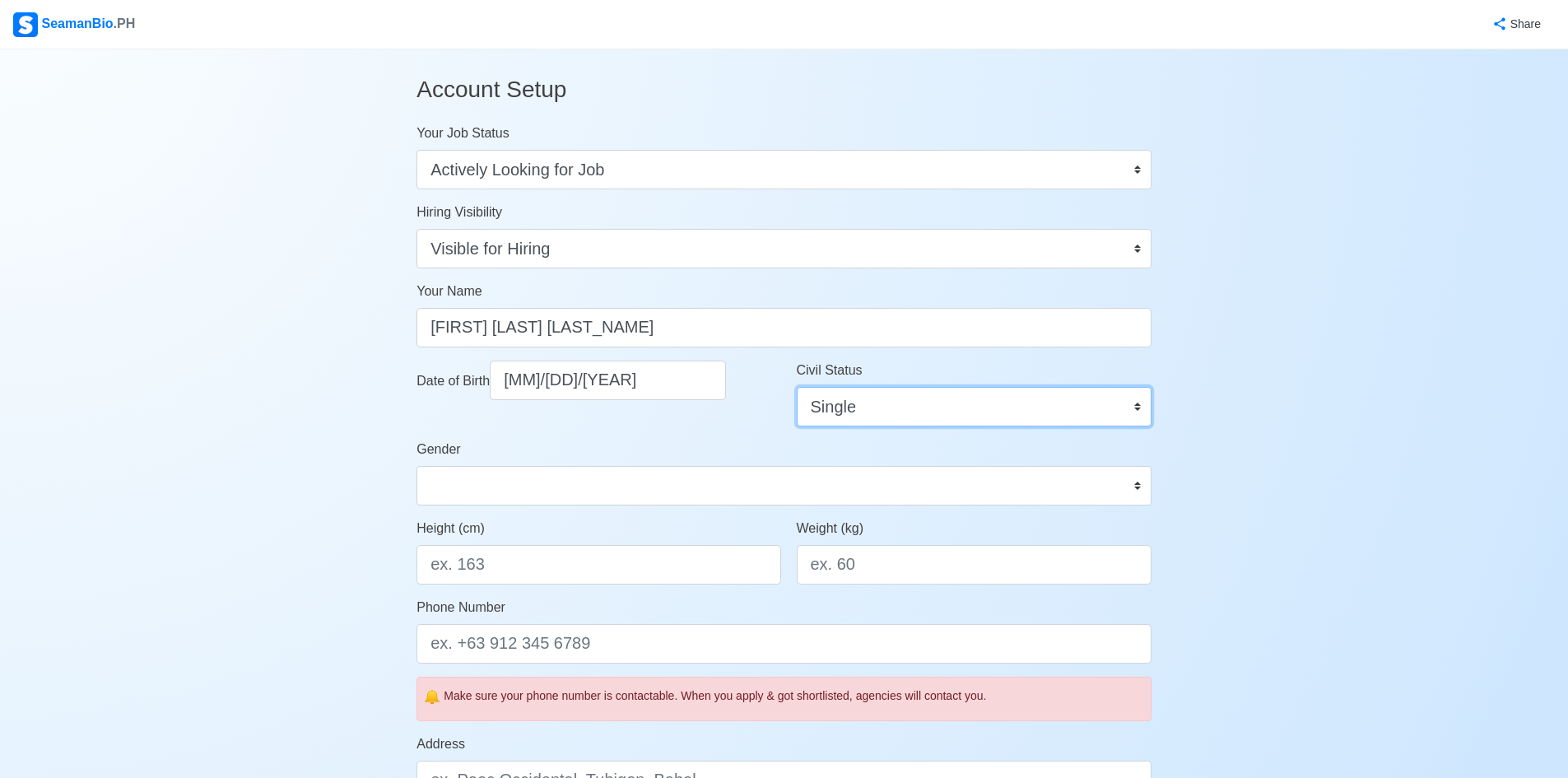 click on "Single Married Widowed Separated" at bounding box center [974, 407] 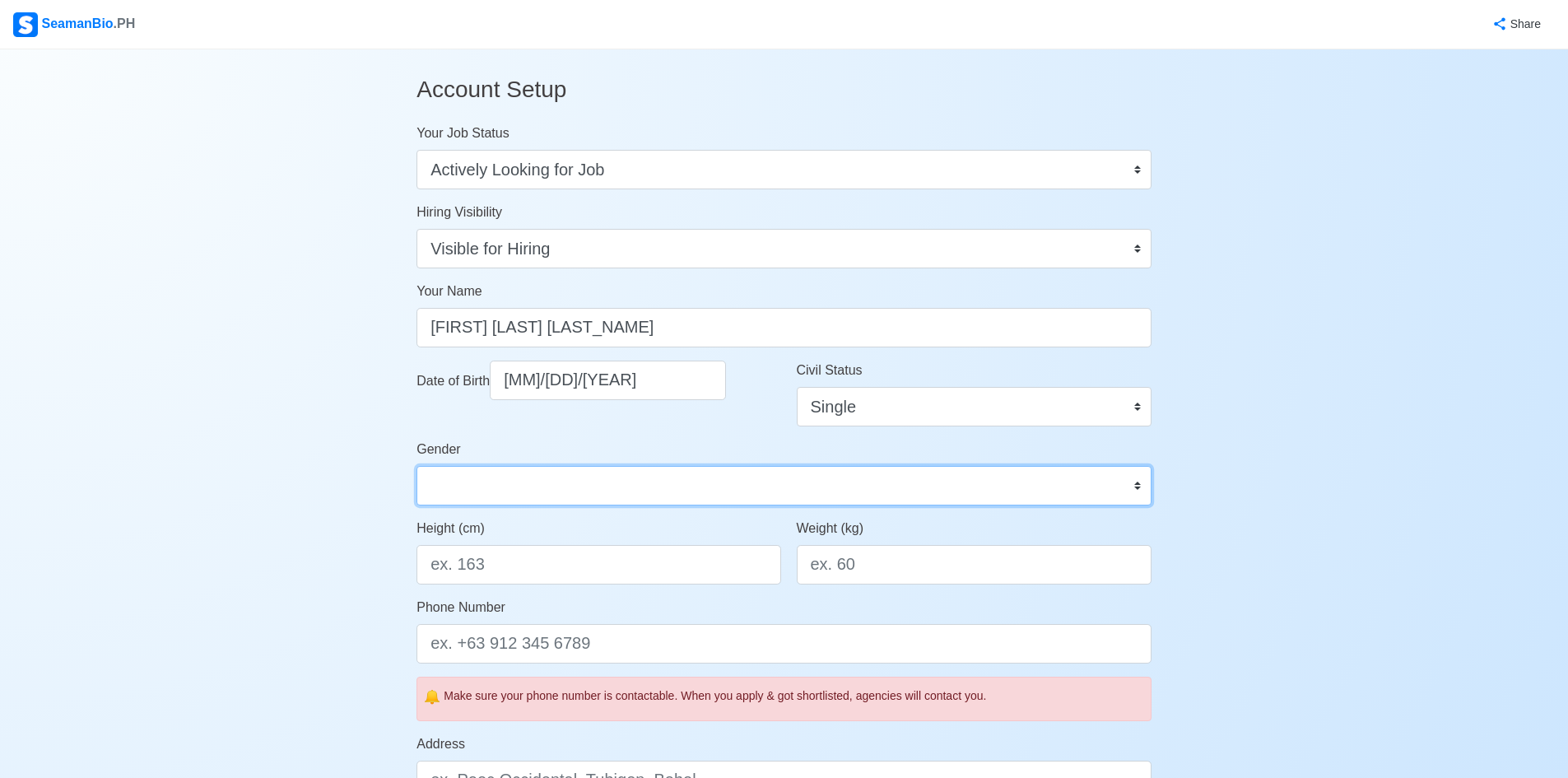 click on "Male Female" at bounding box center (784, 486) 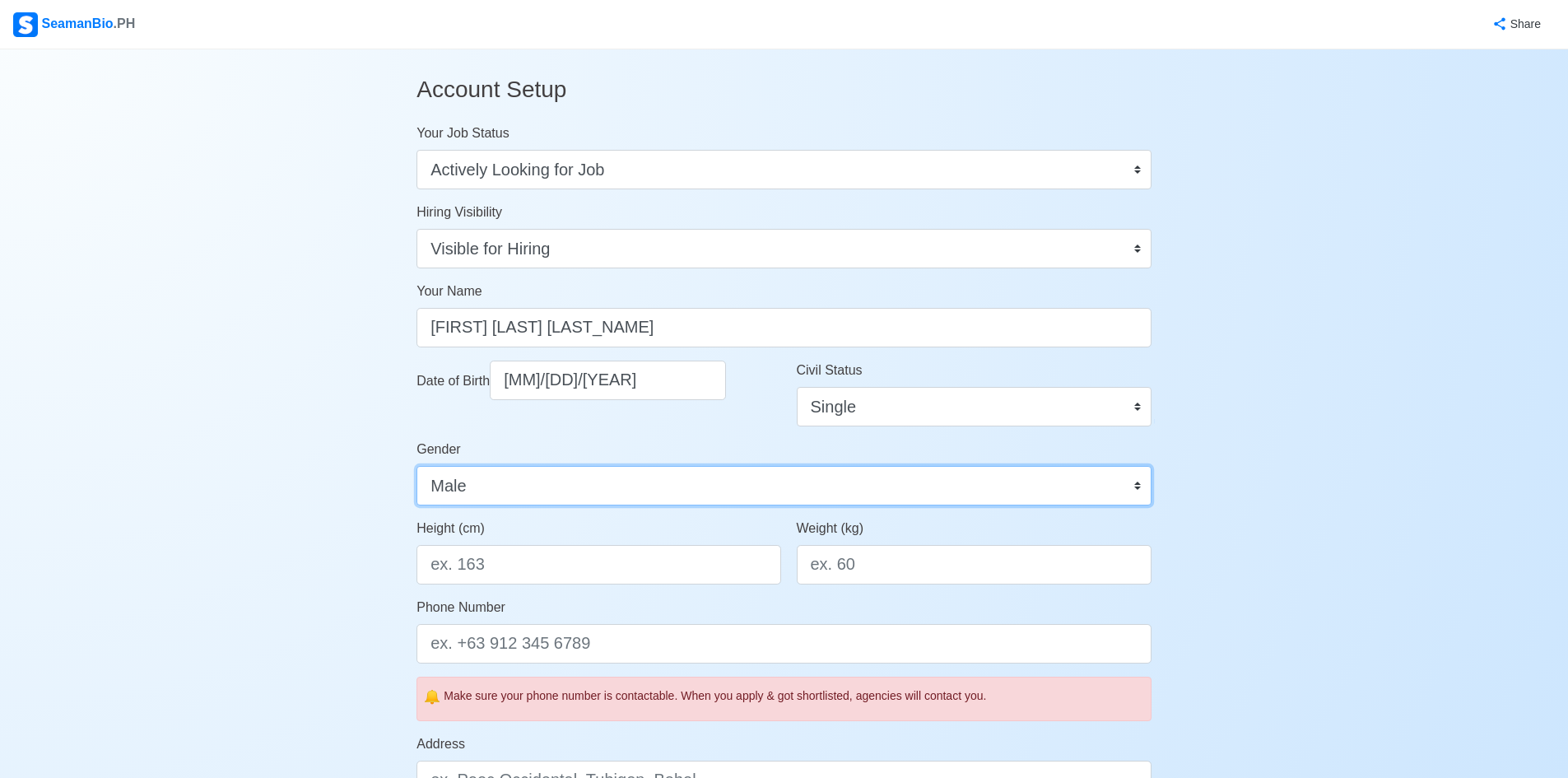 click on "Male Female" at bounding box center [784, 486] 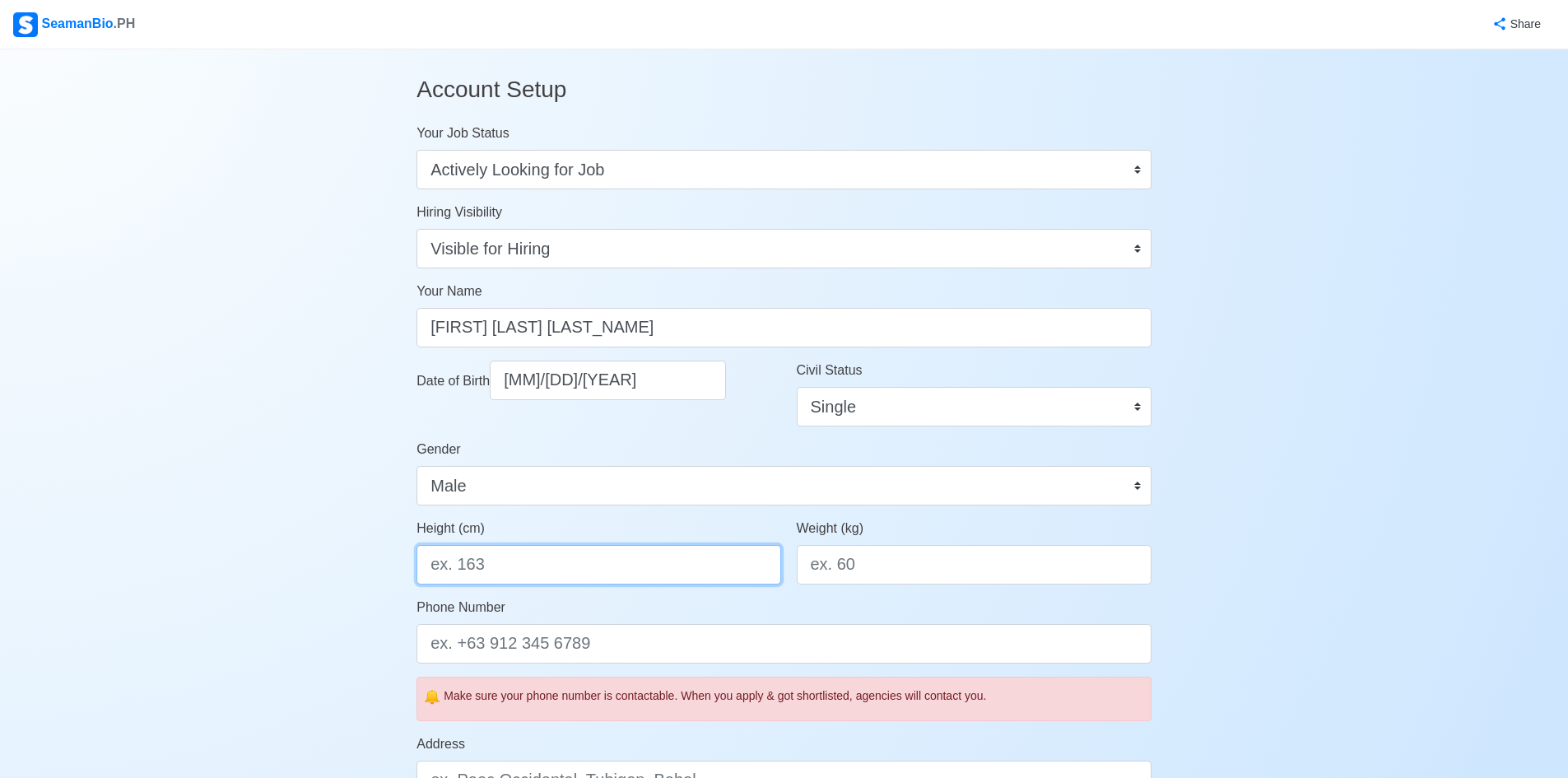 click on "Height (cm)" at bounding box center [598, 565] 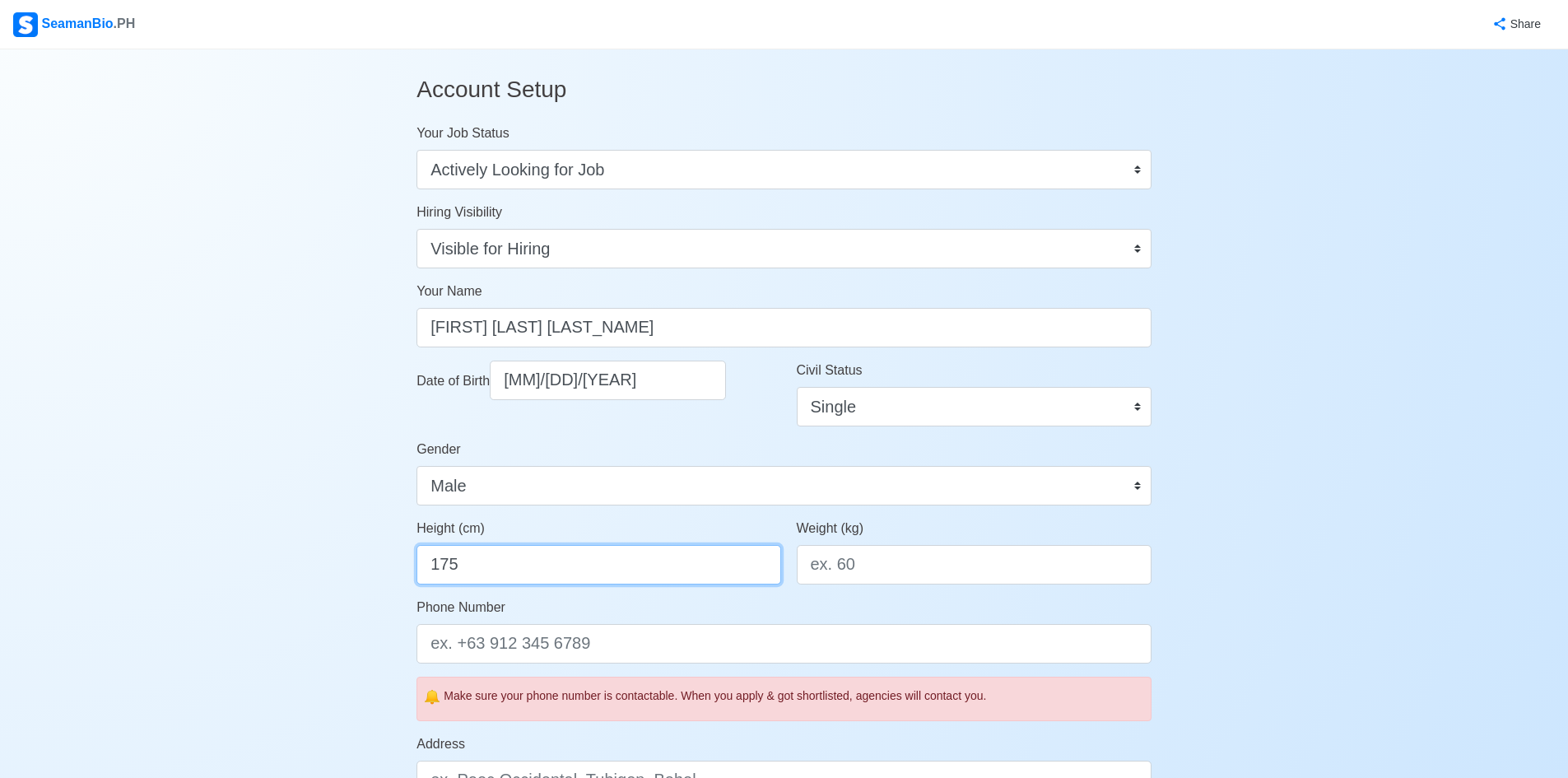 type on "175" 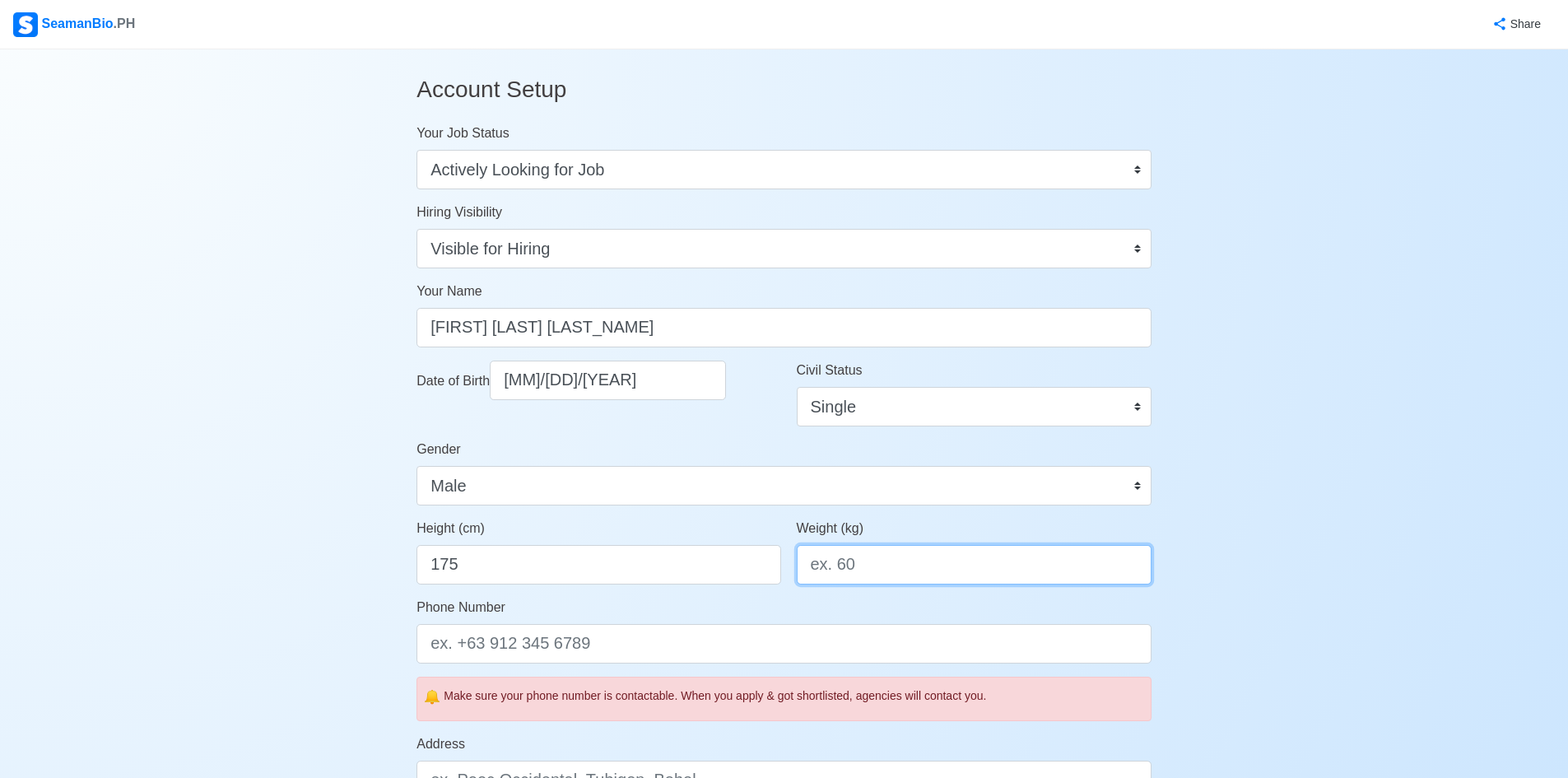 click on "Weight (kg)" at bounding box center (974, 565) 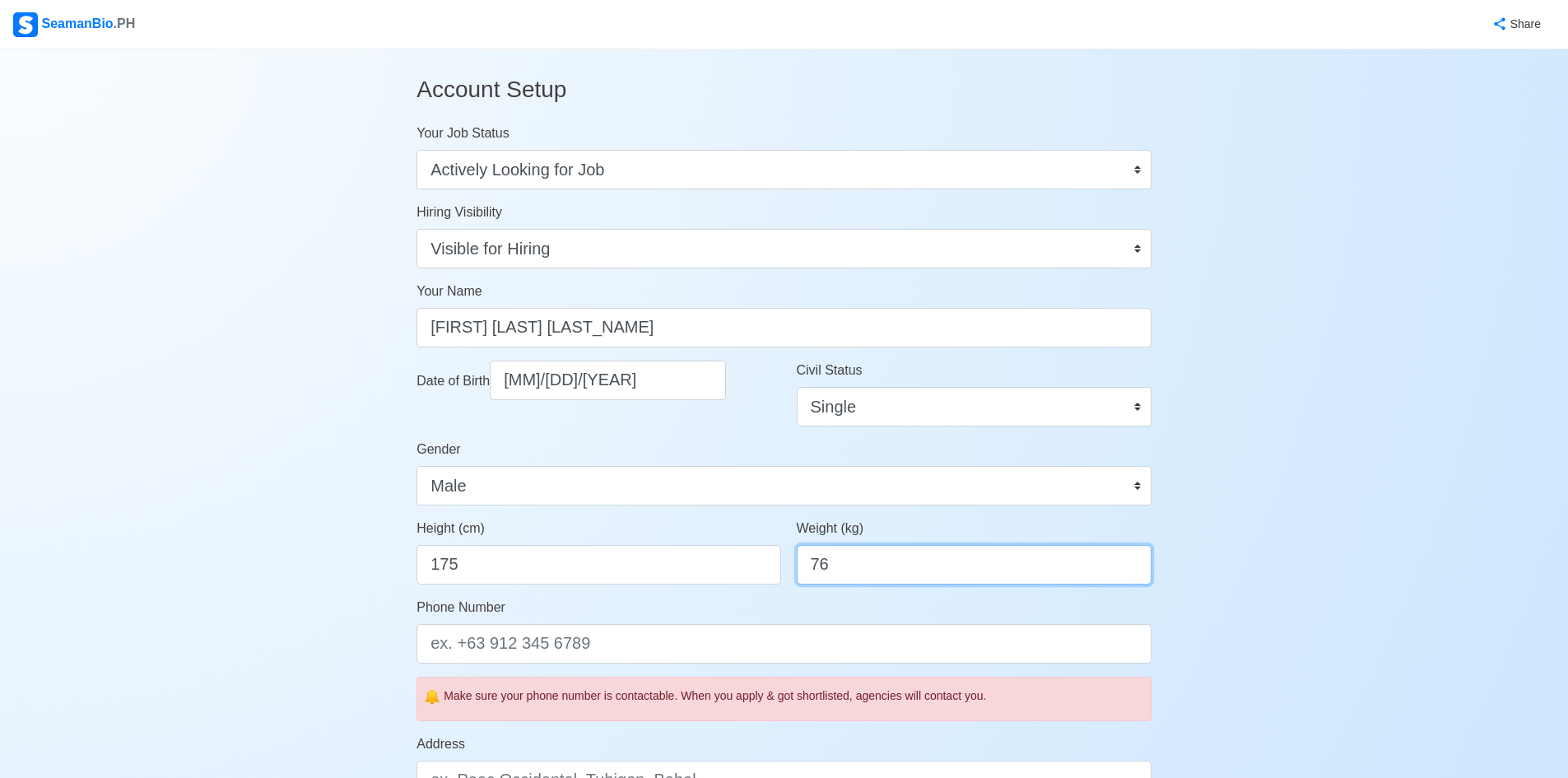 type on "76" 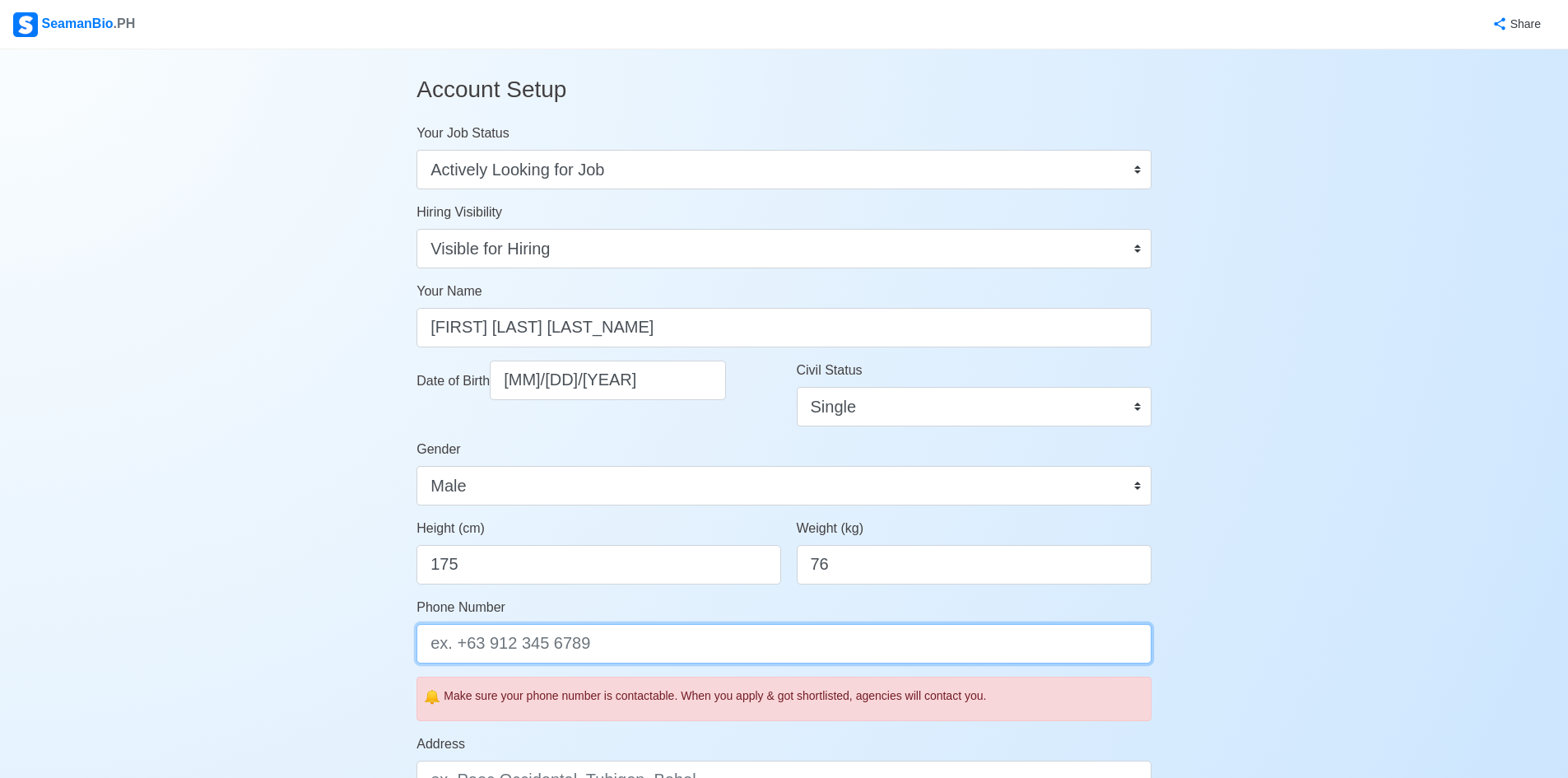 click on "Phone Number" at bounding box center [784, 644] 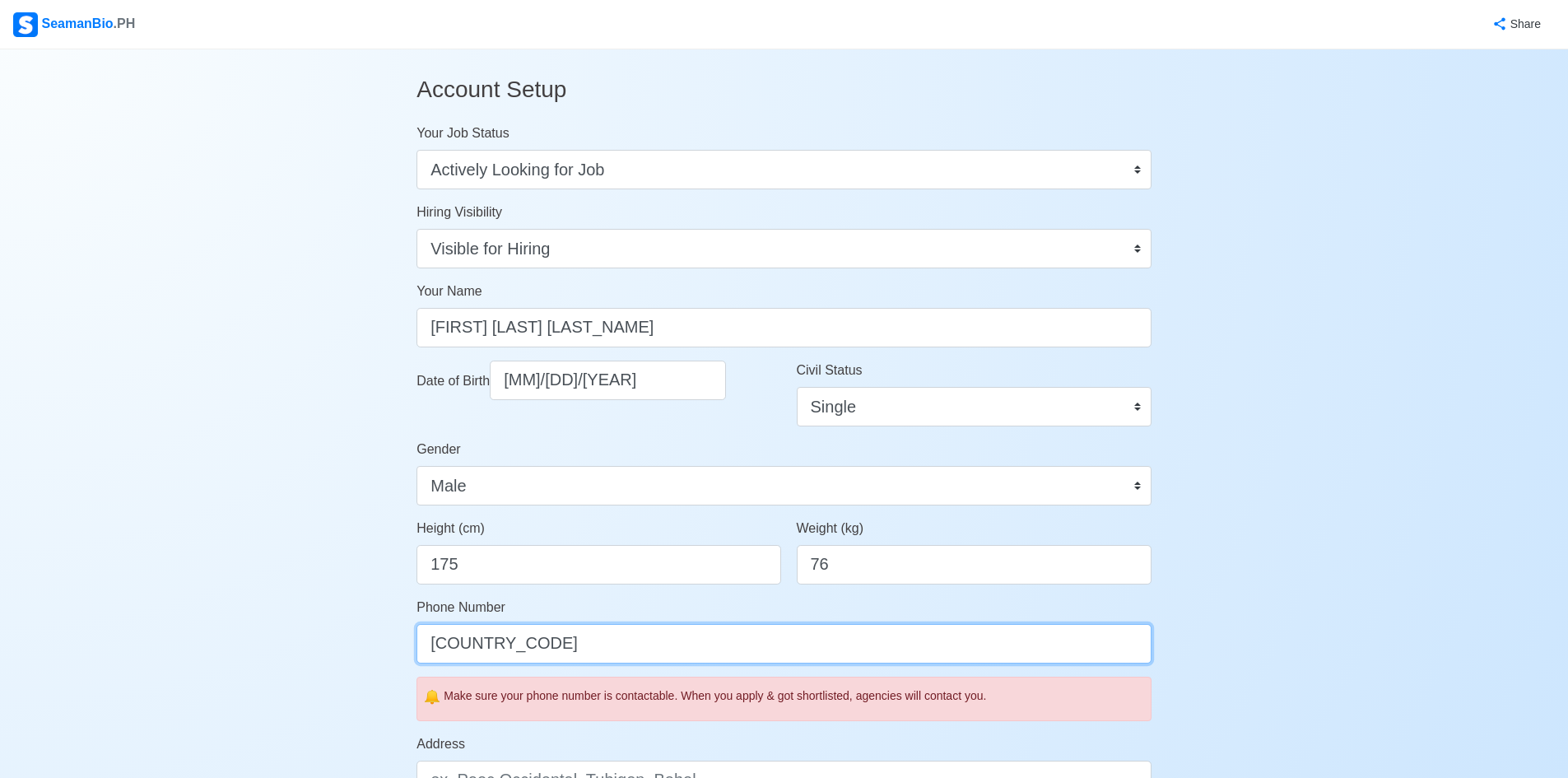 type on "6" 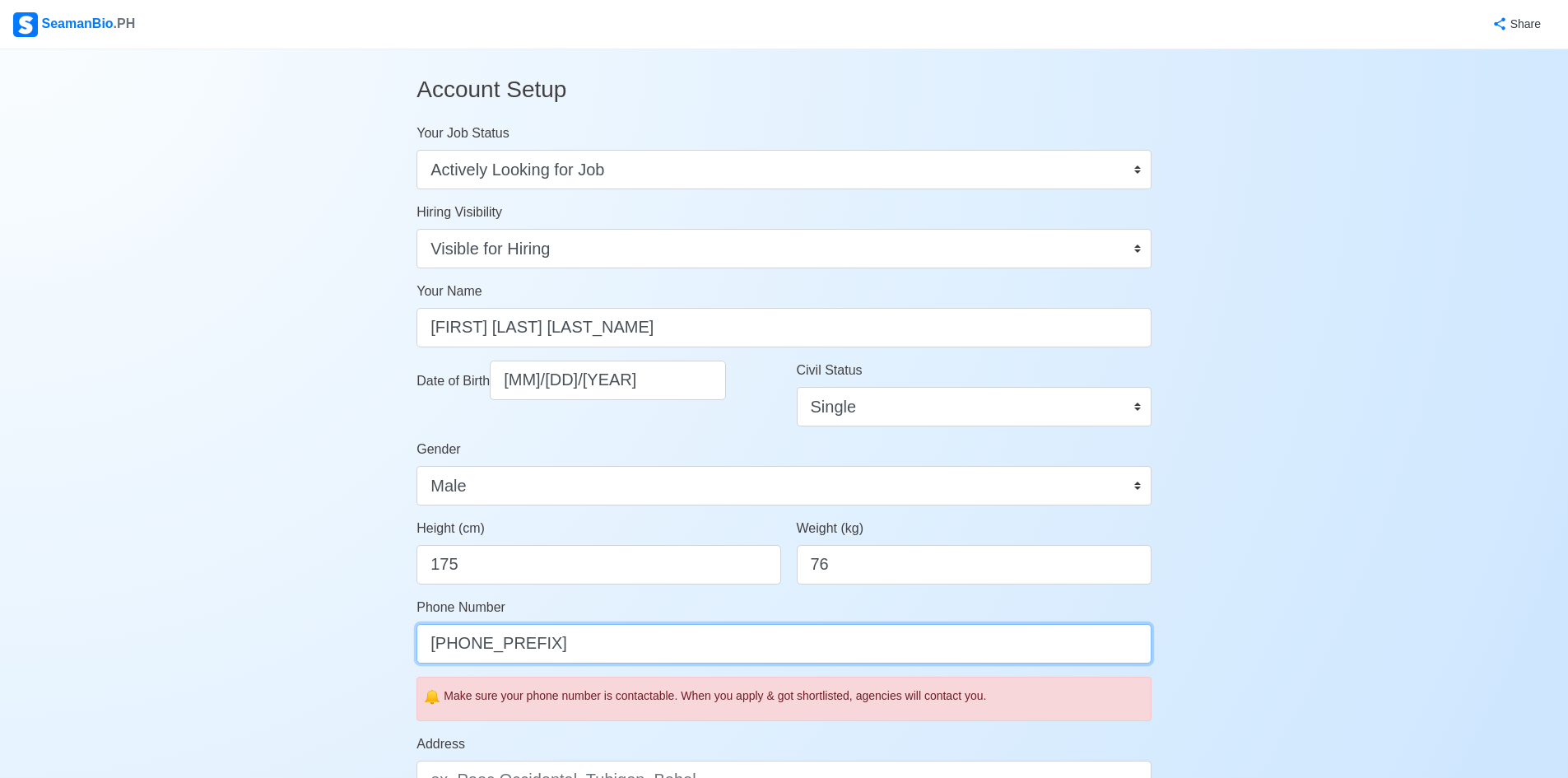 type on "9" 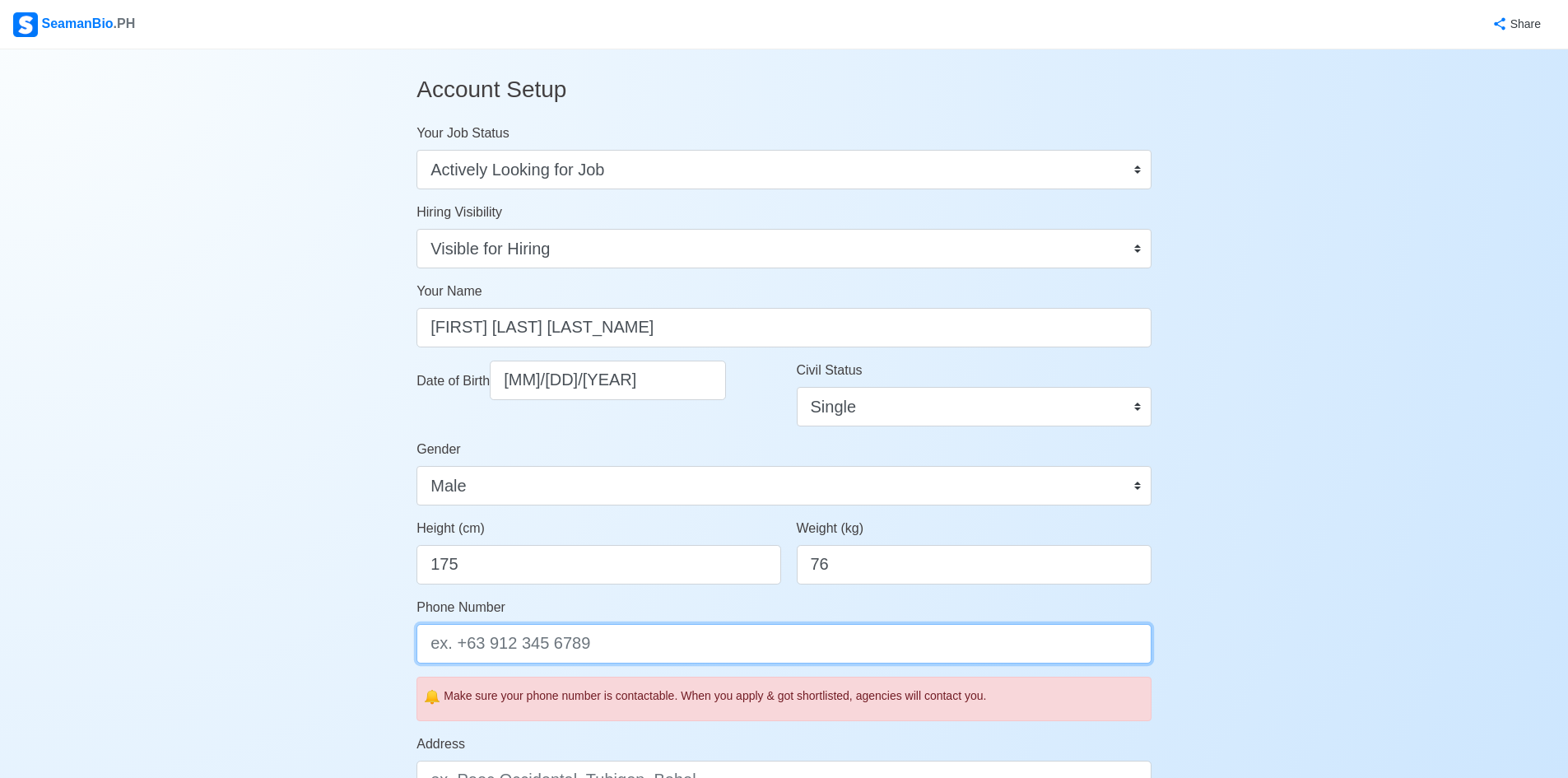 type on "0" 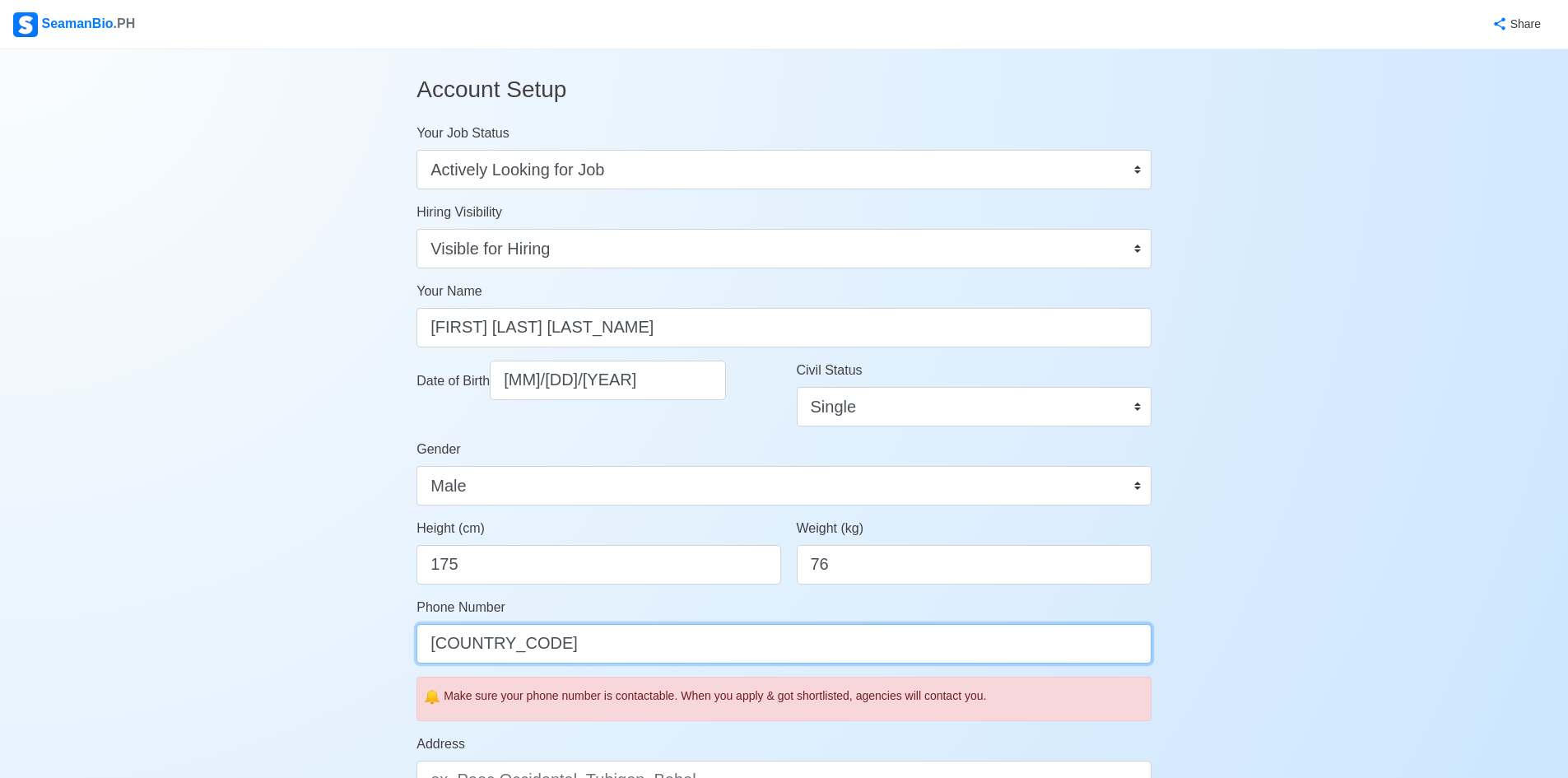 type on "6" 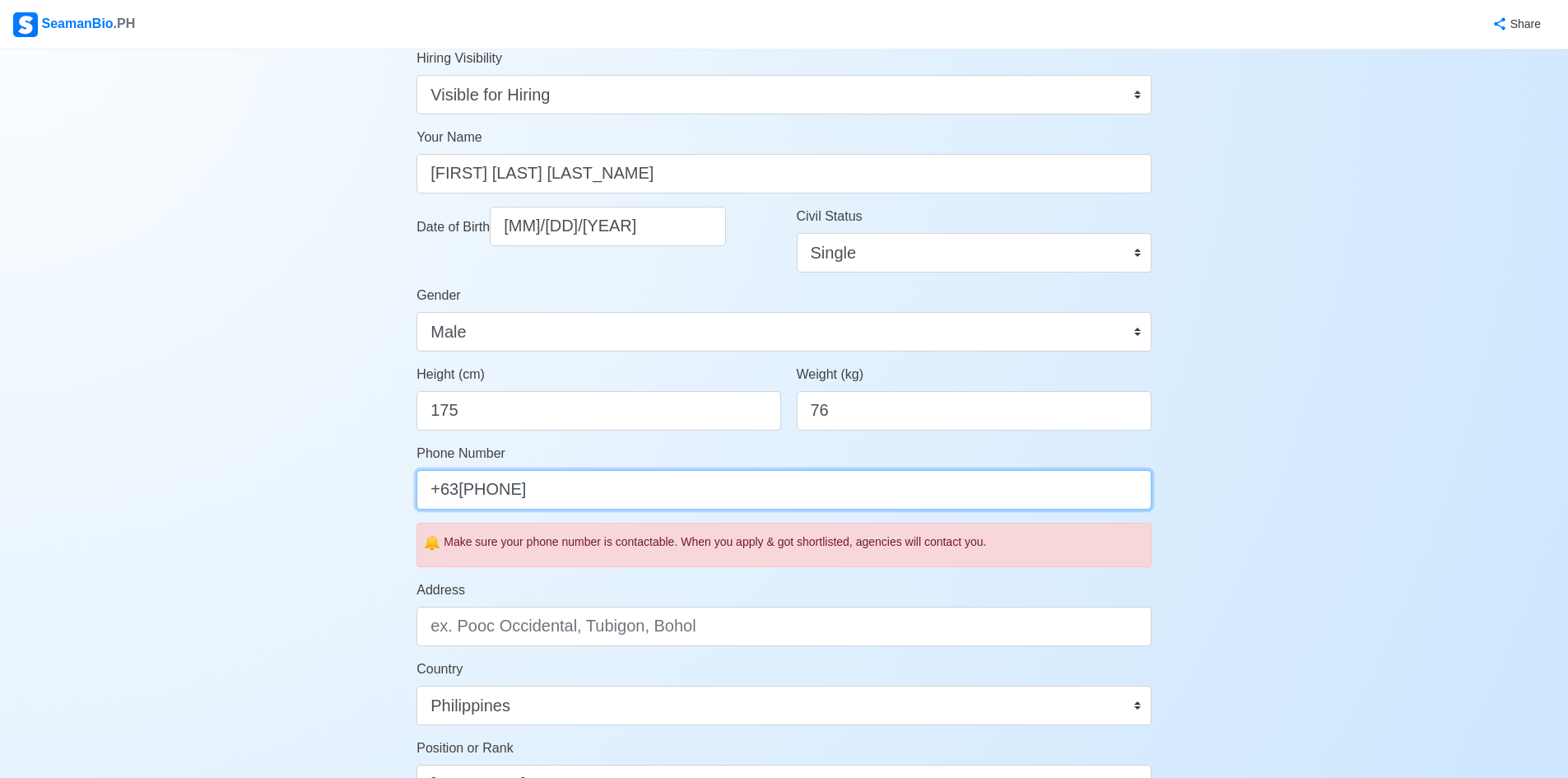 scroll, scrollTop: 329, scrollLeft: 0, axis: vertical 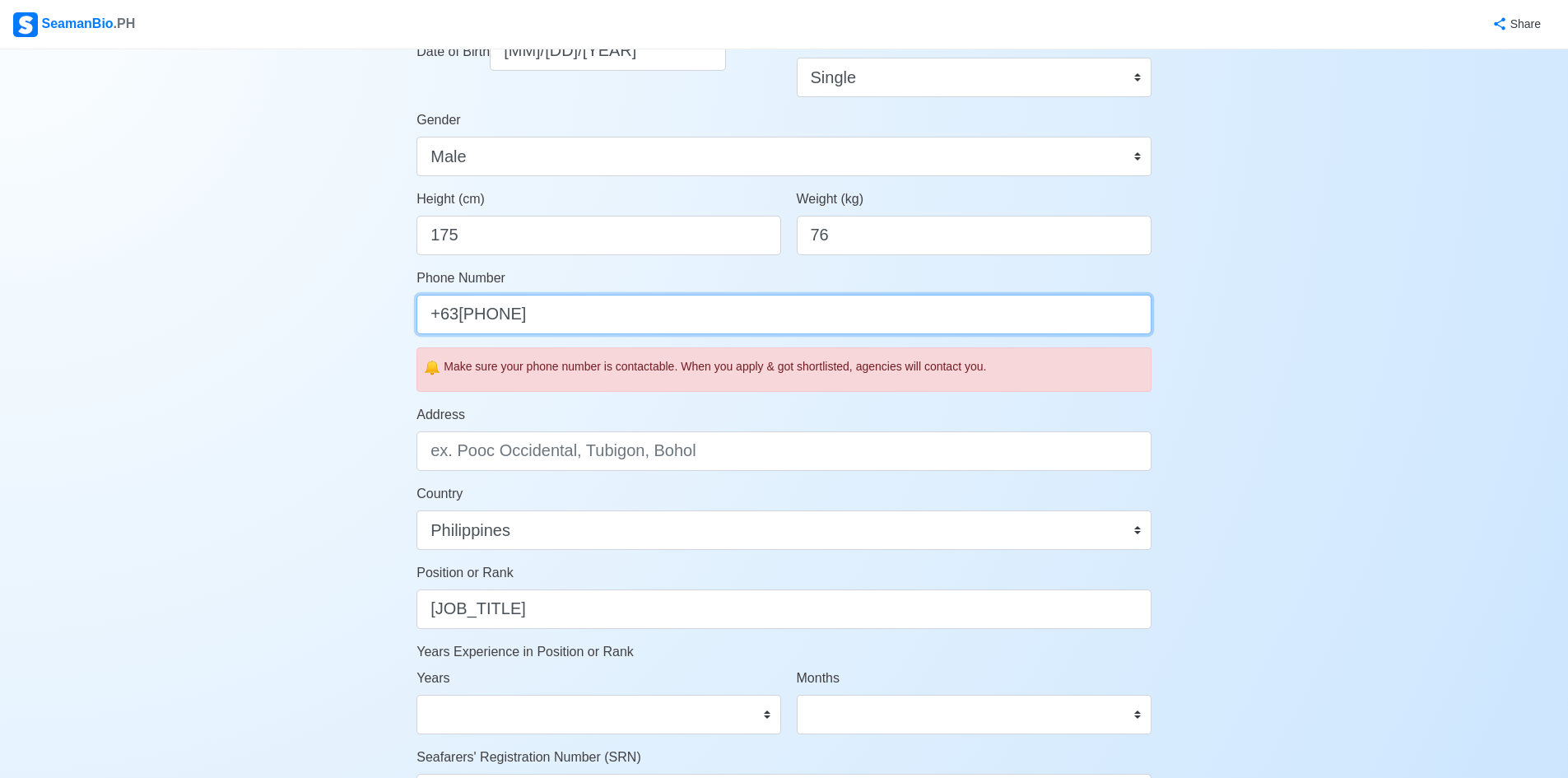 type on "+63[PHONE]" 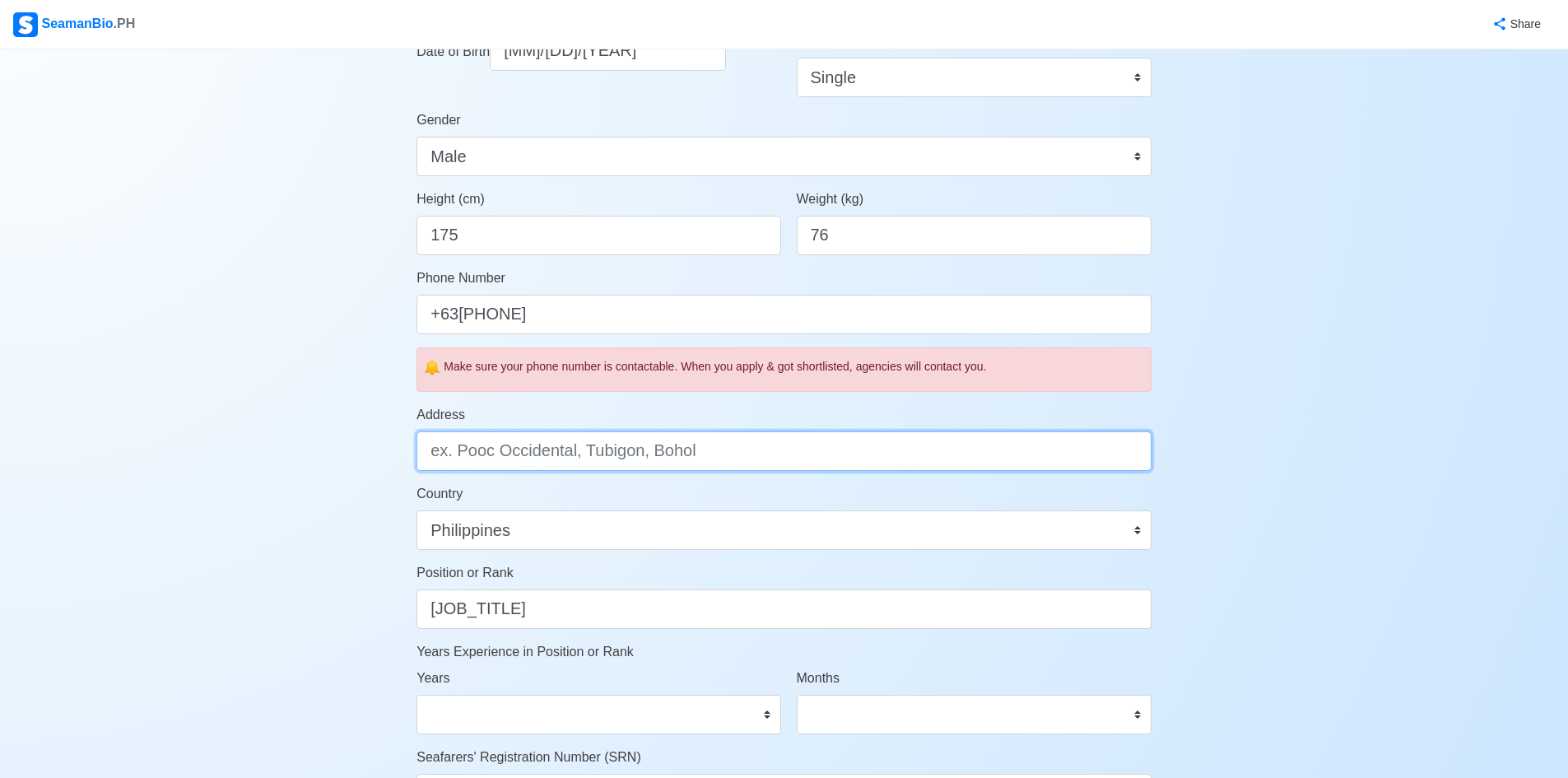 click on "Address" at bounding box center (784, 451) 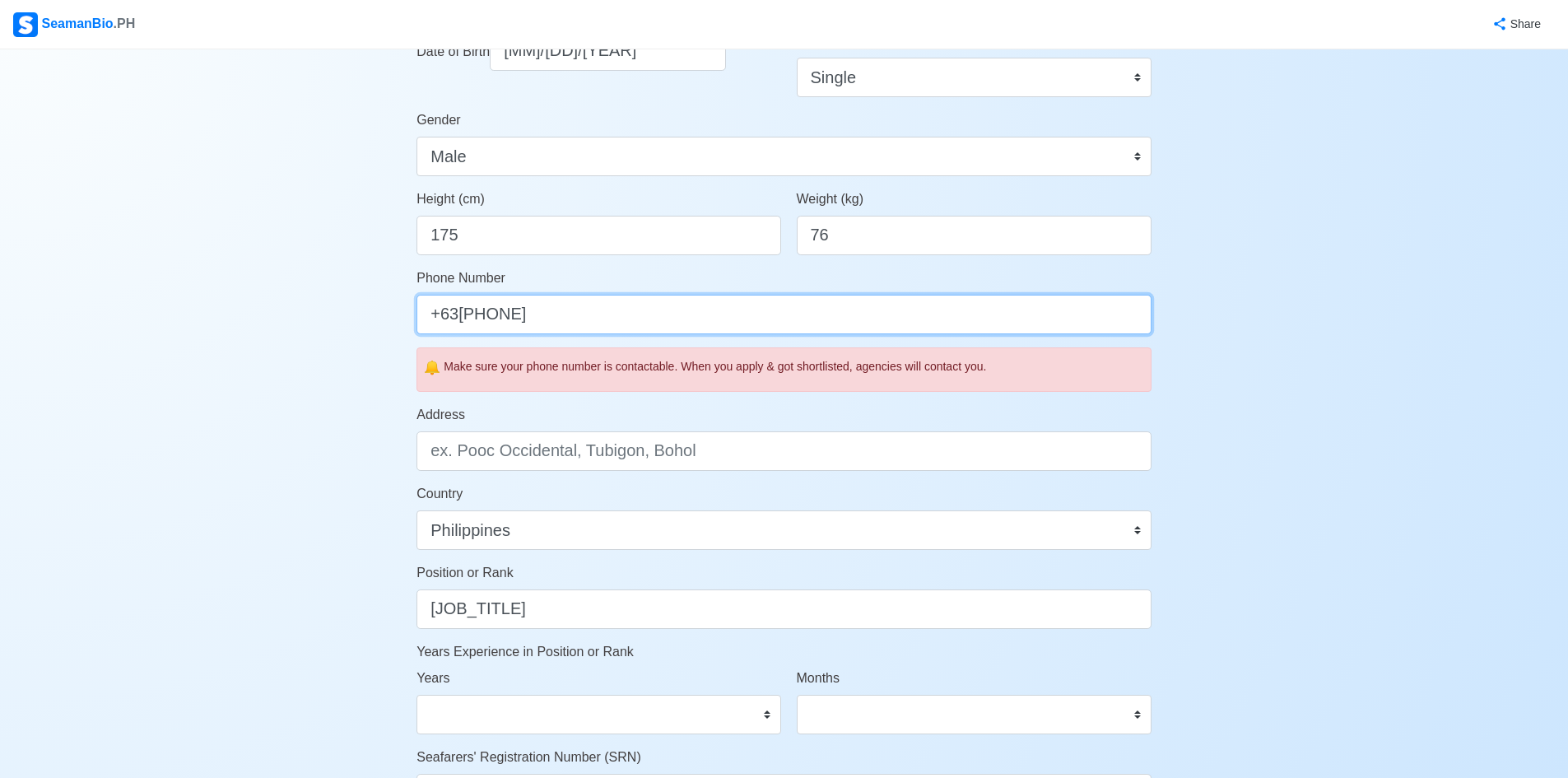 click on "+63[PHONE]" at bounding box center (784, 314) 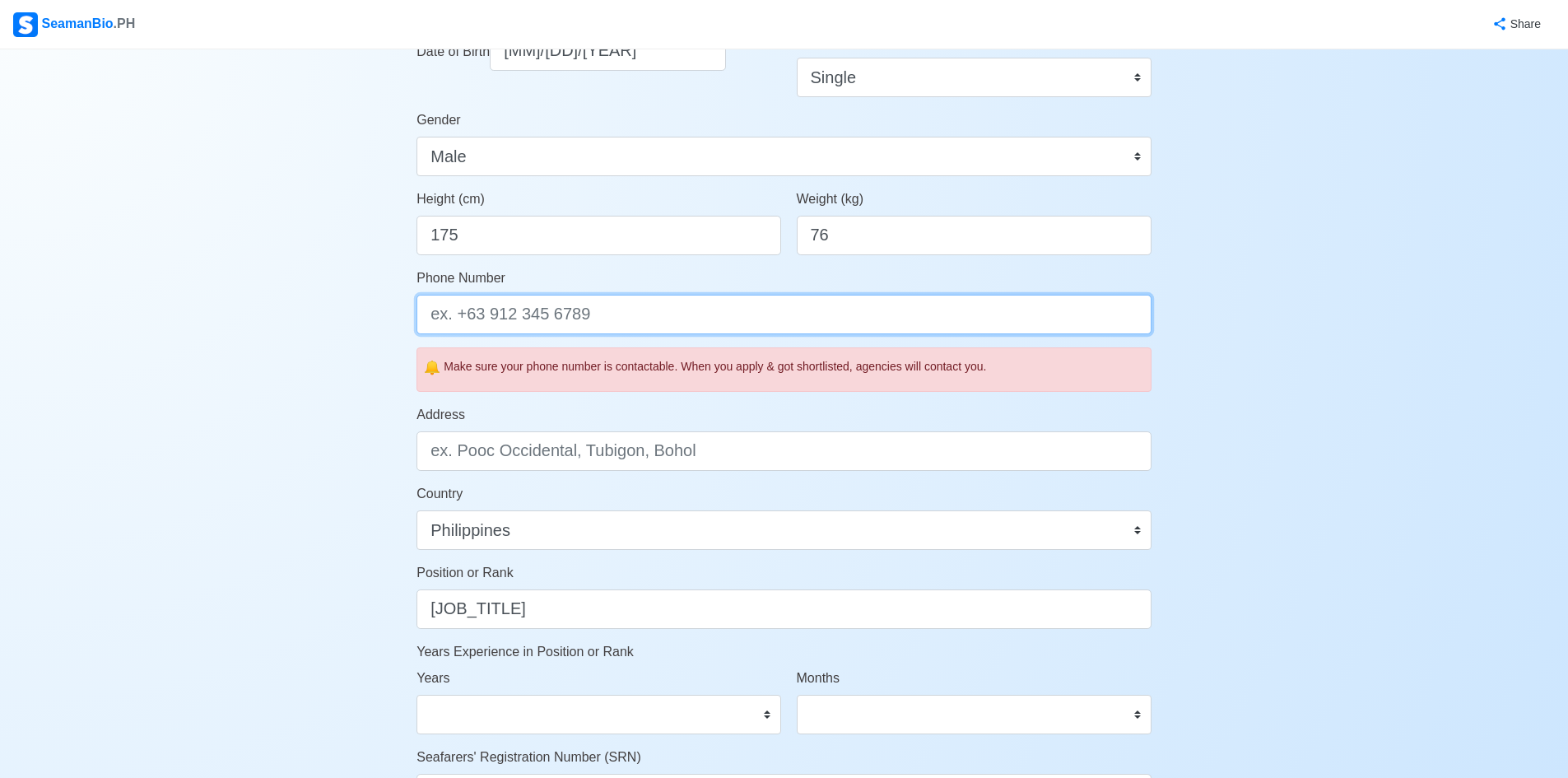 type on "_" 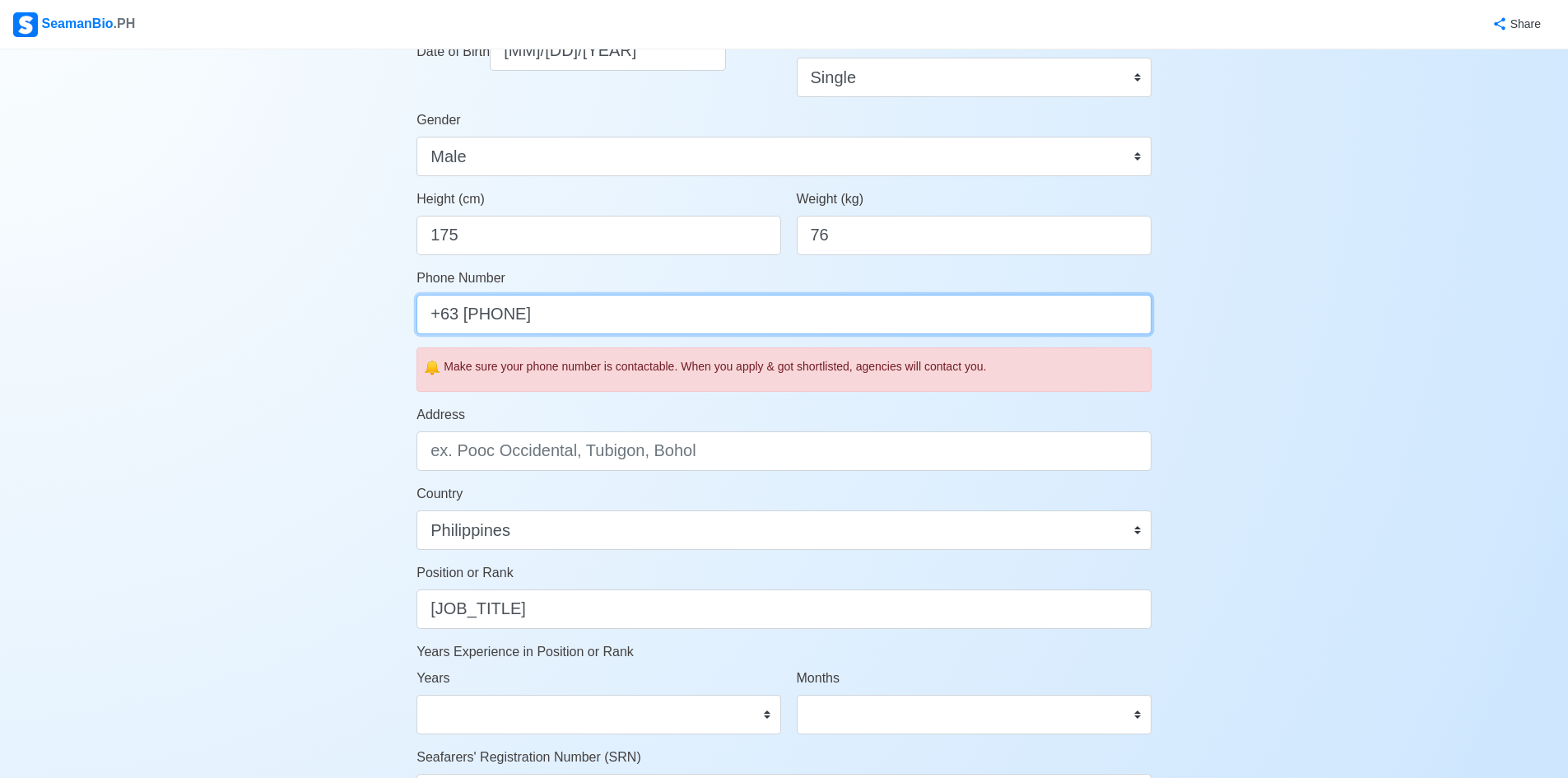 type on "+63 [PHONE]" 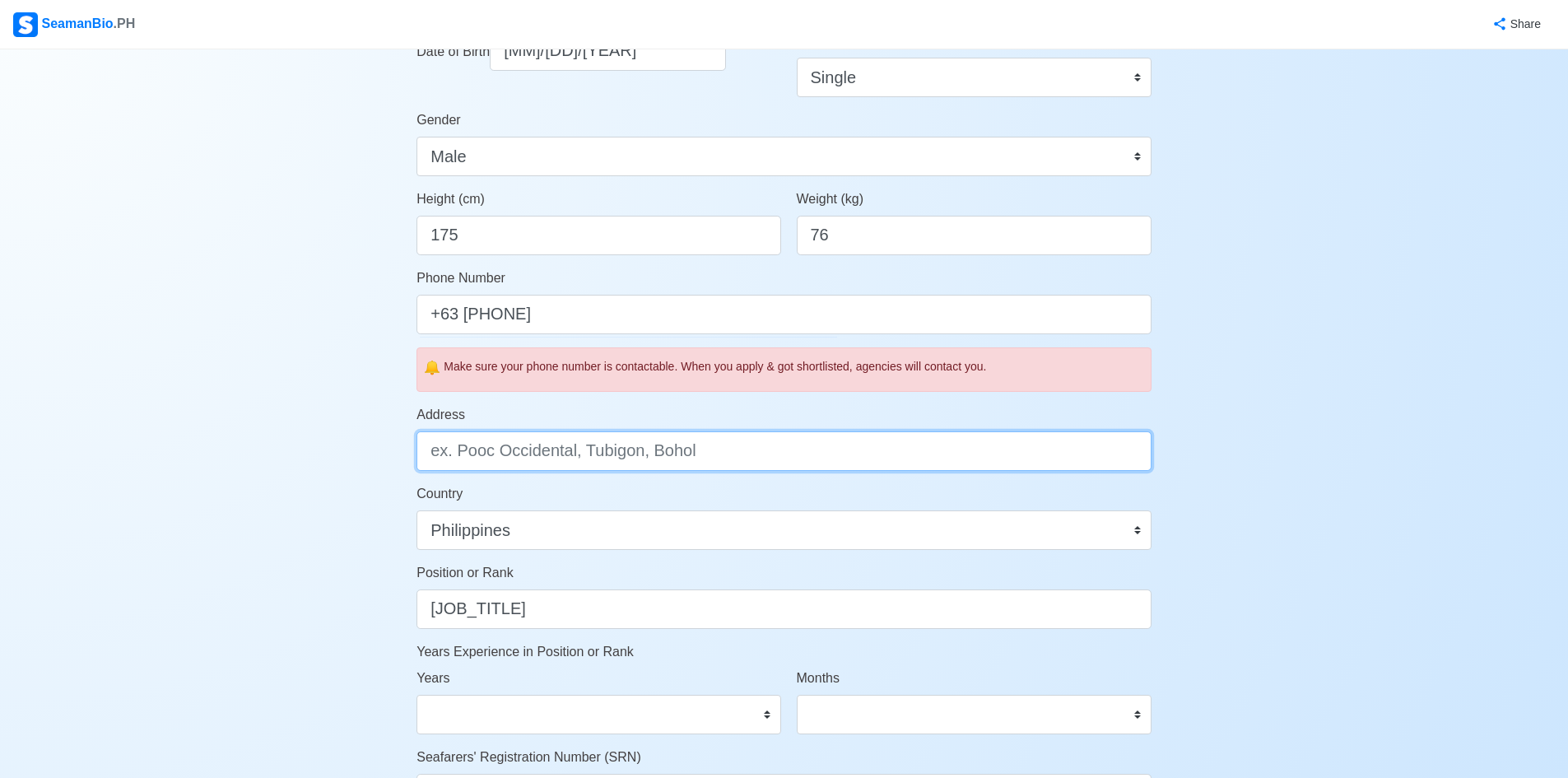 click on "Address" at bounding box center [784, 451] 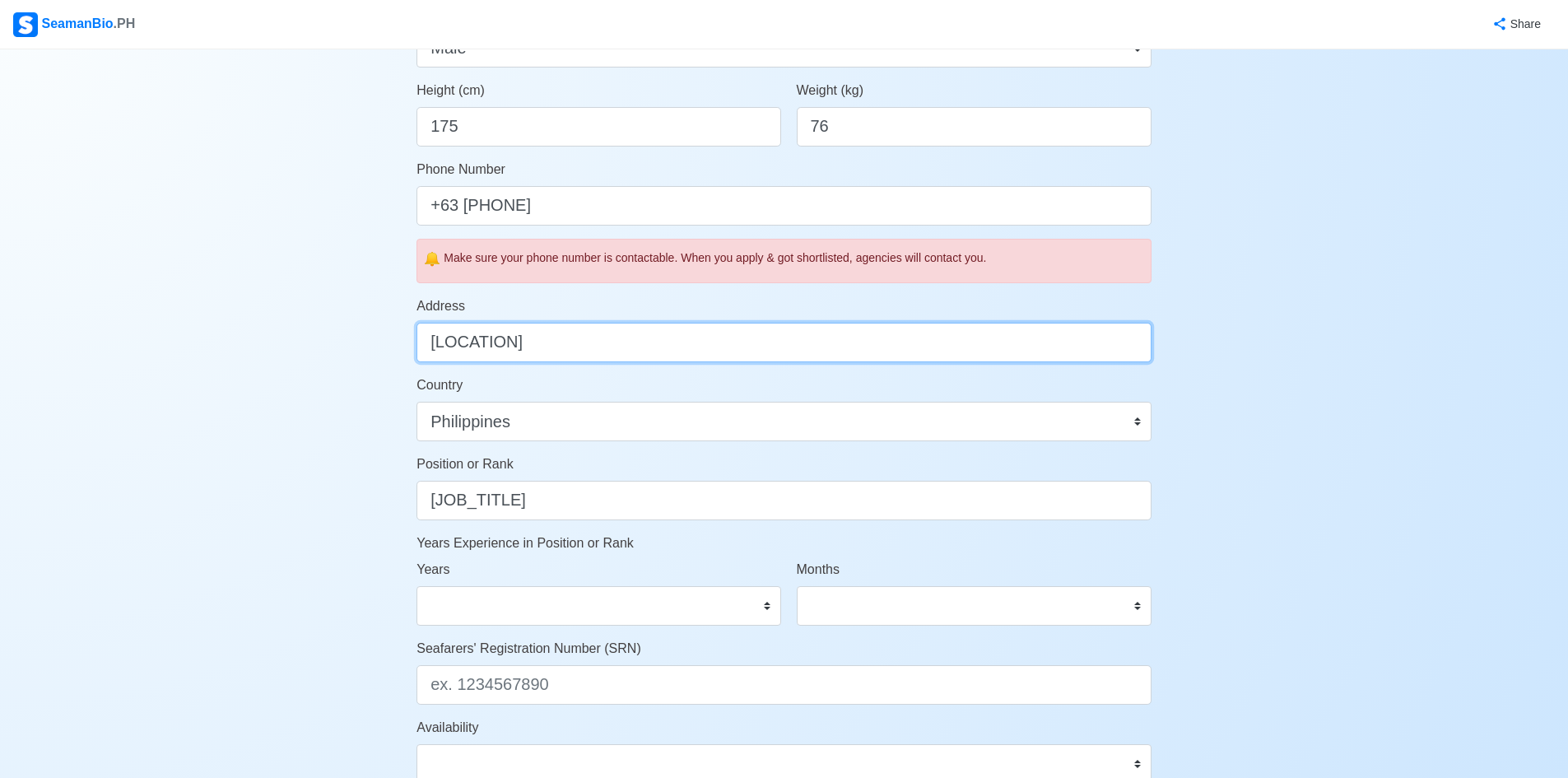 scroll, scrollTop: 659, scrollLeft: 0, axis: vertical 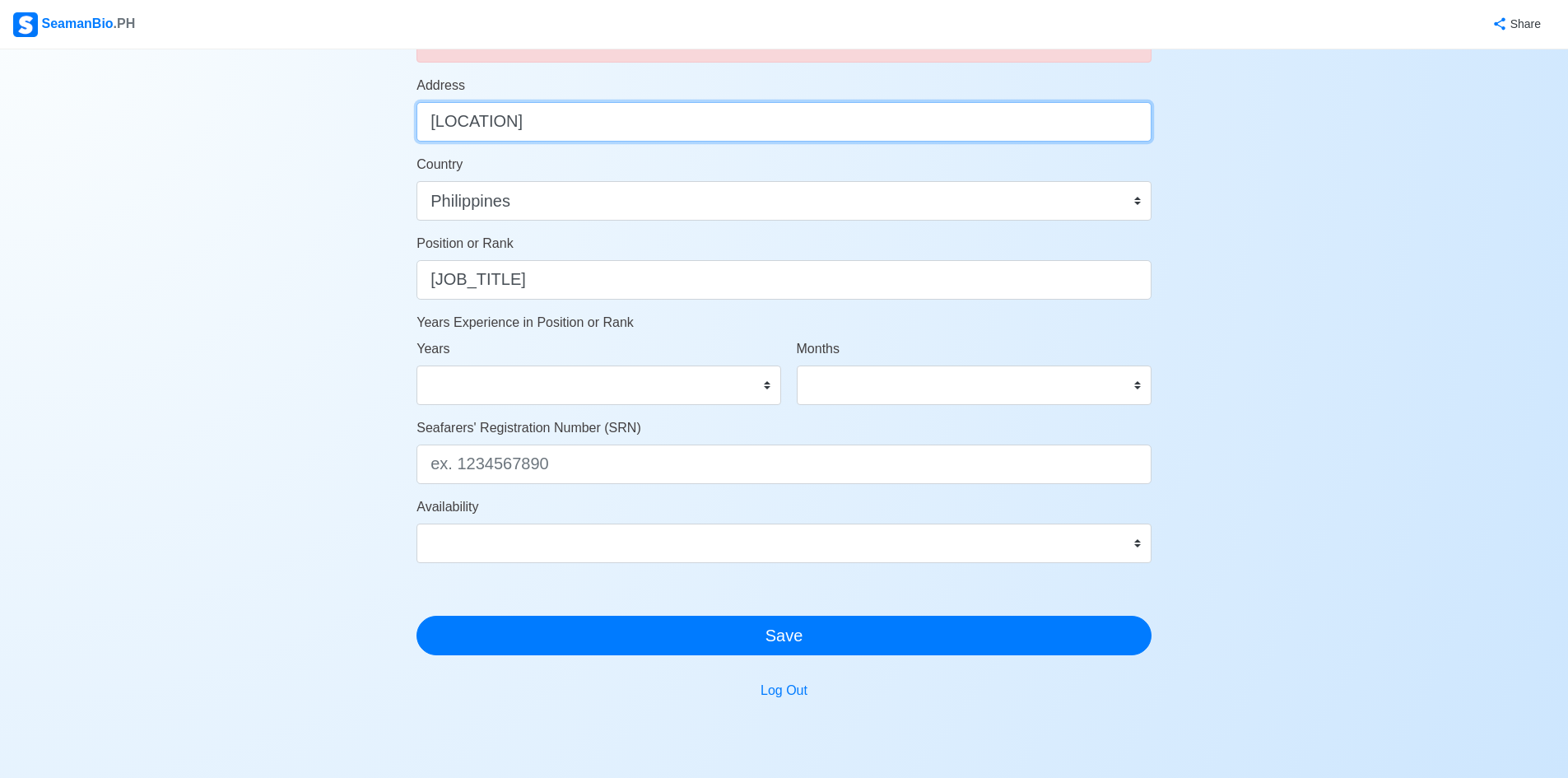 type on "[LOCATION]" 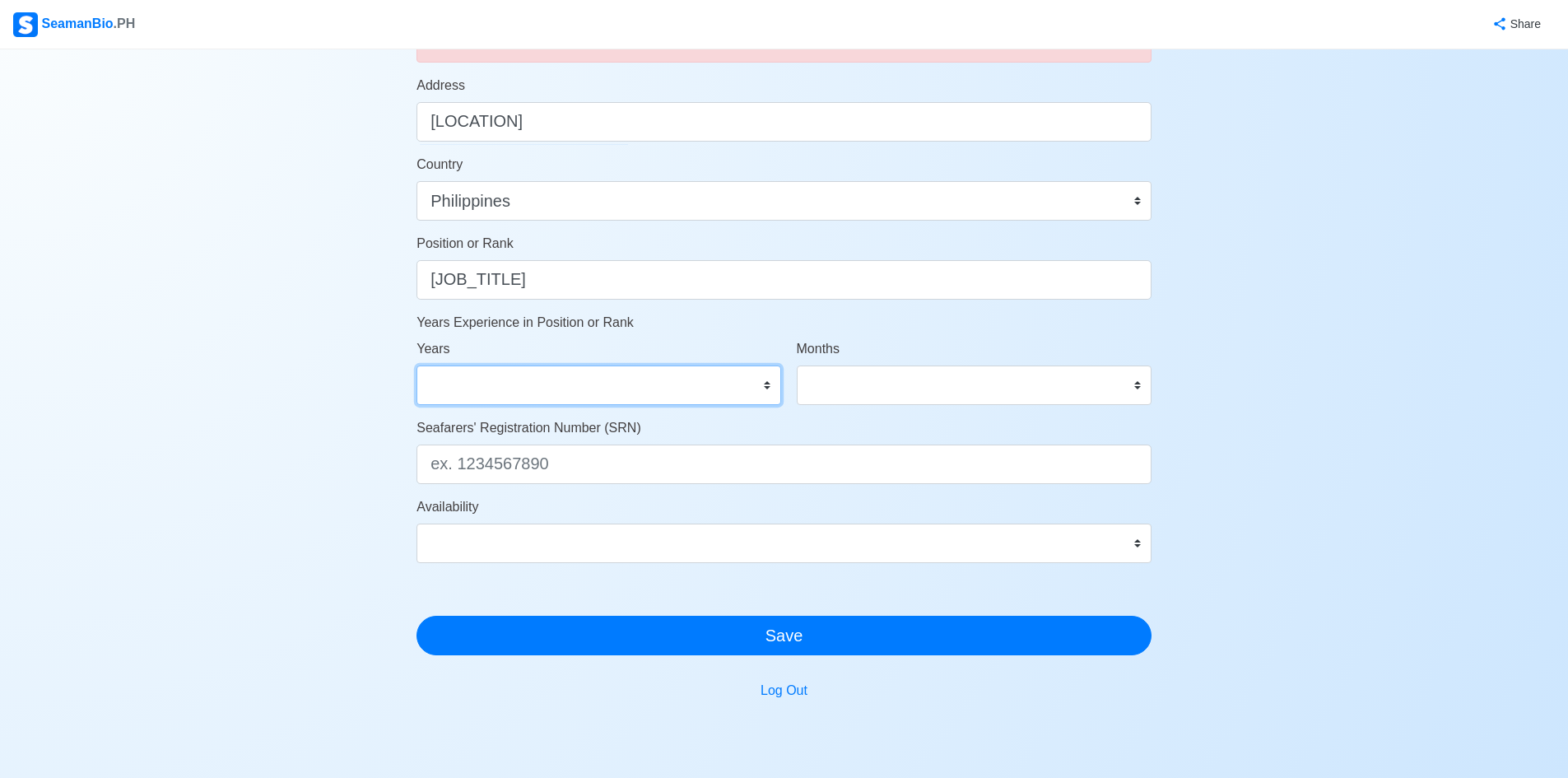 click on "0 1 2 3 4 5 6 7 8 9 10 11 12 13 14 15 16 17 18 19 20 21 22 23 24 25 26 27 28 29 30 31 32 33 34 35 36 37 38 39 40 41 42 43 44 45 46 47 48 49 50" at bounding box center (598, 385) 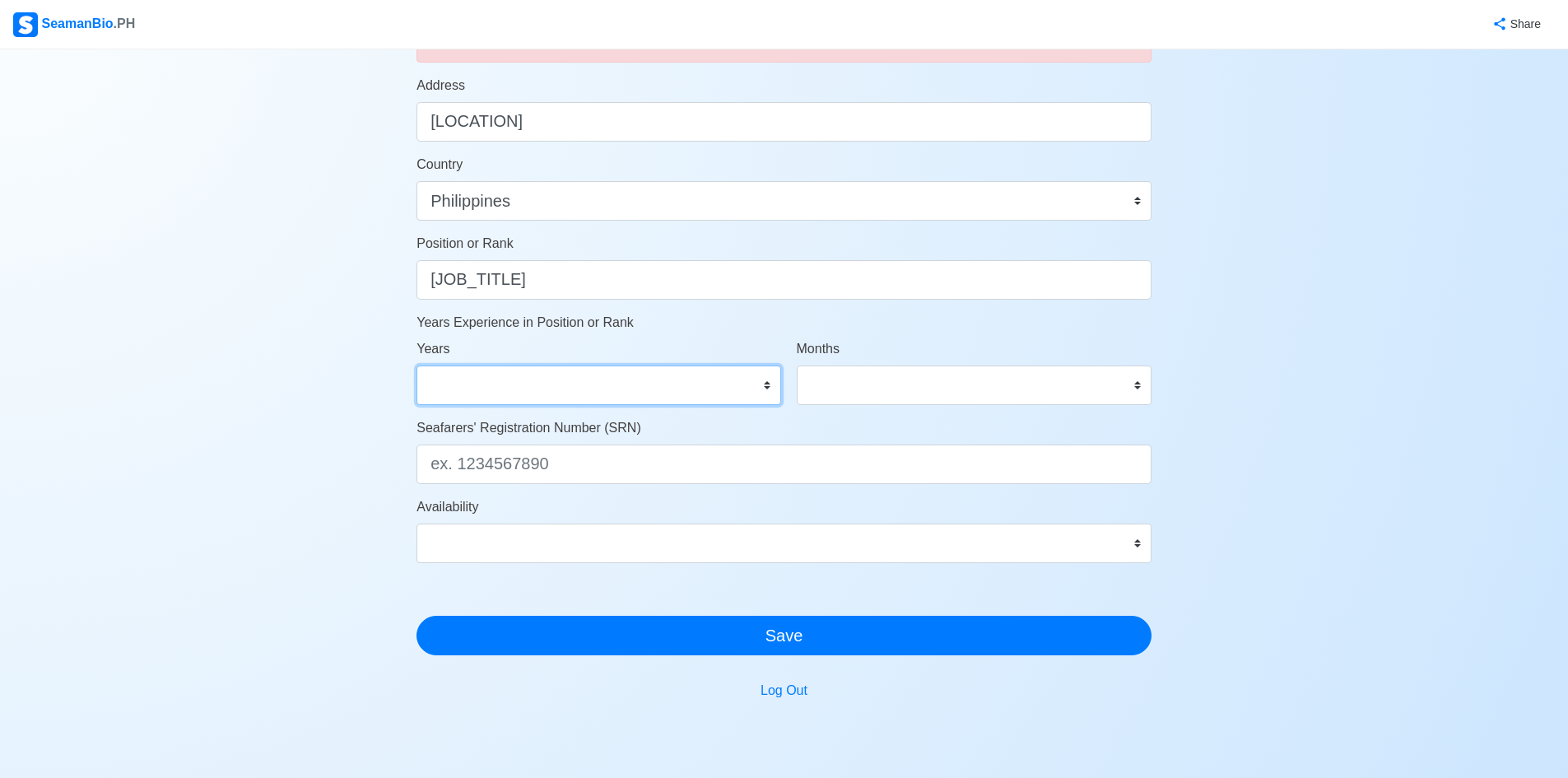 select on "1" 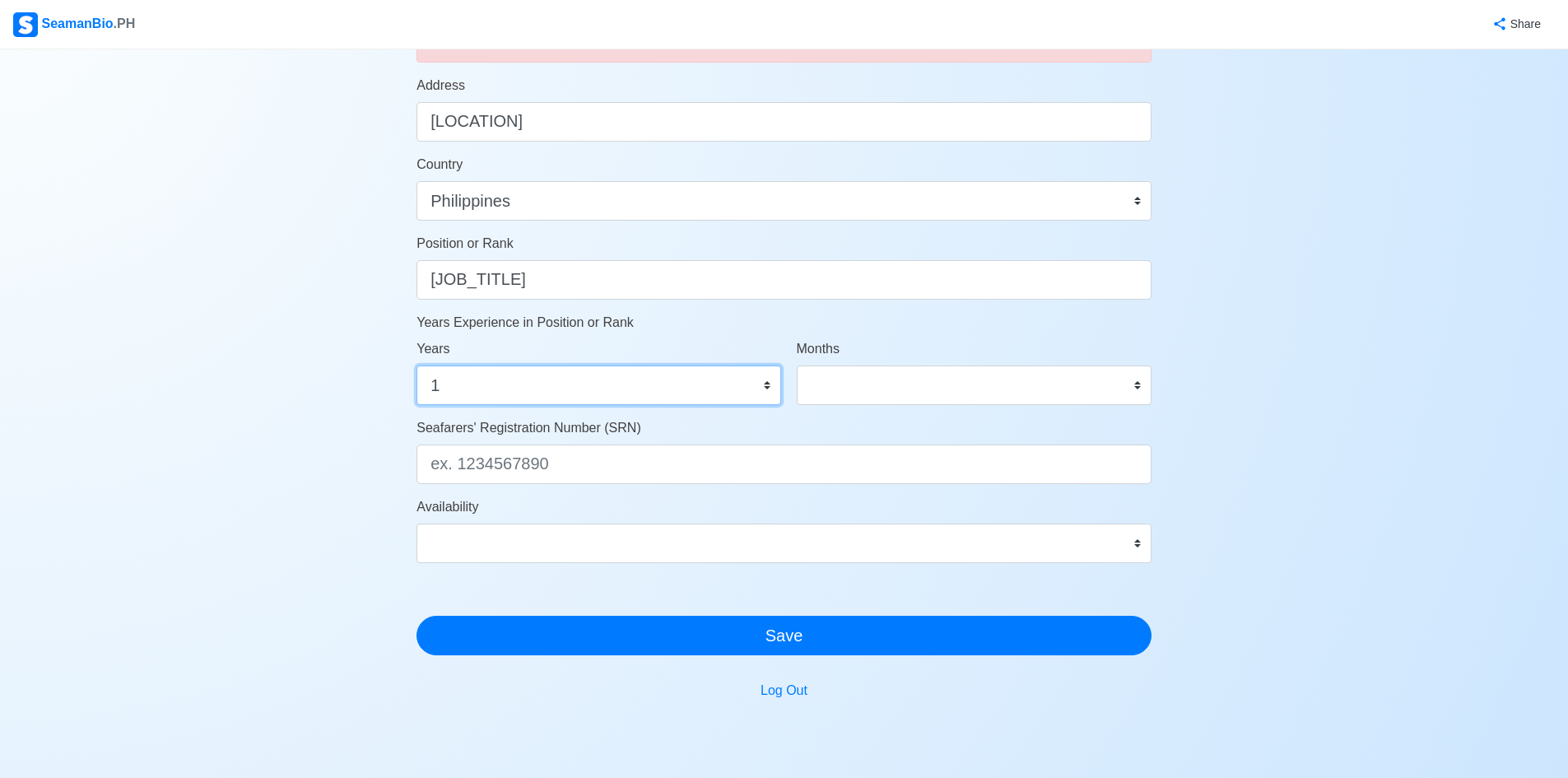 click on "0 1 2 3 4 5 6 7 8 9 10 11 12 13 14 15 16 17 18 19 20 21 22 23 24 25 26 27 28 29 30 31 32 33 34 35 36 37 38 39 40 41 42 43 44 45 46 47 48 49 50" at bounding box center [598, 385] 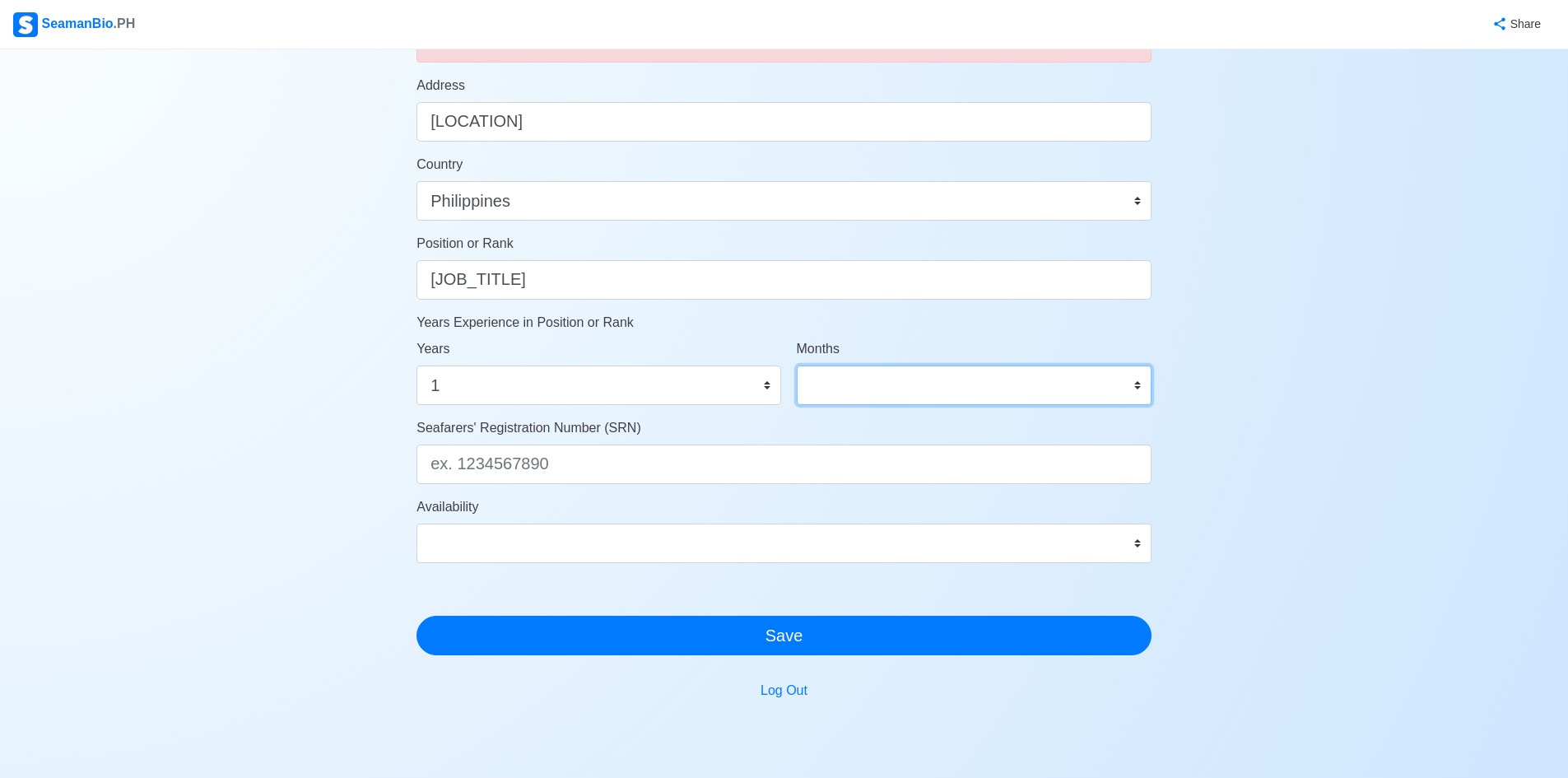 click on "0 1 2 3 4 5 6 7 8 9 10 11" at bounding box center (974, 385) 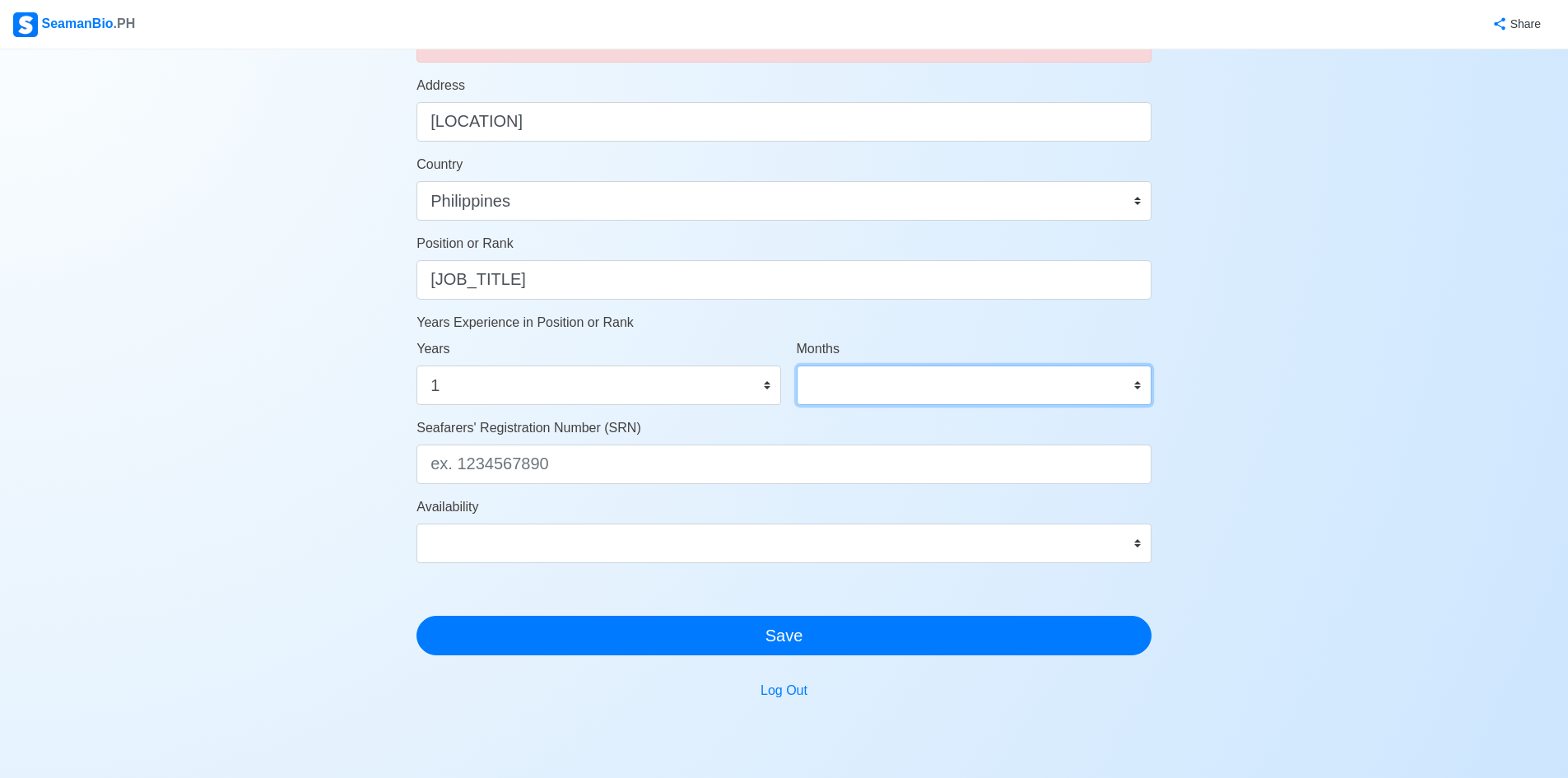 click on "0 1 2 3 4 5 6 7 8 9 10 11" at bounding box center (974, 385) 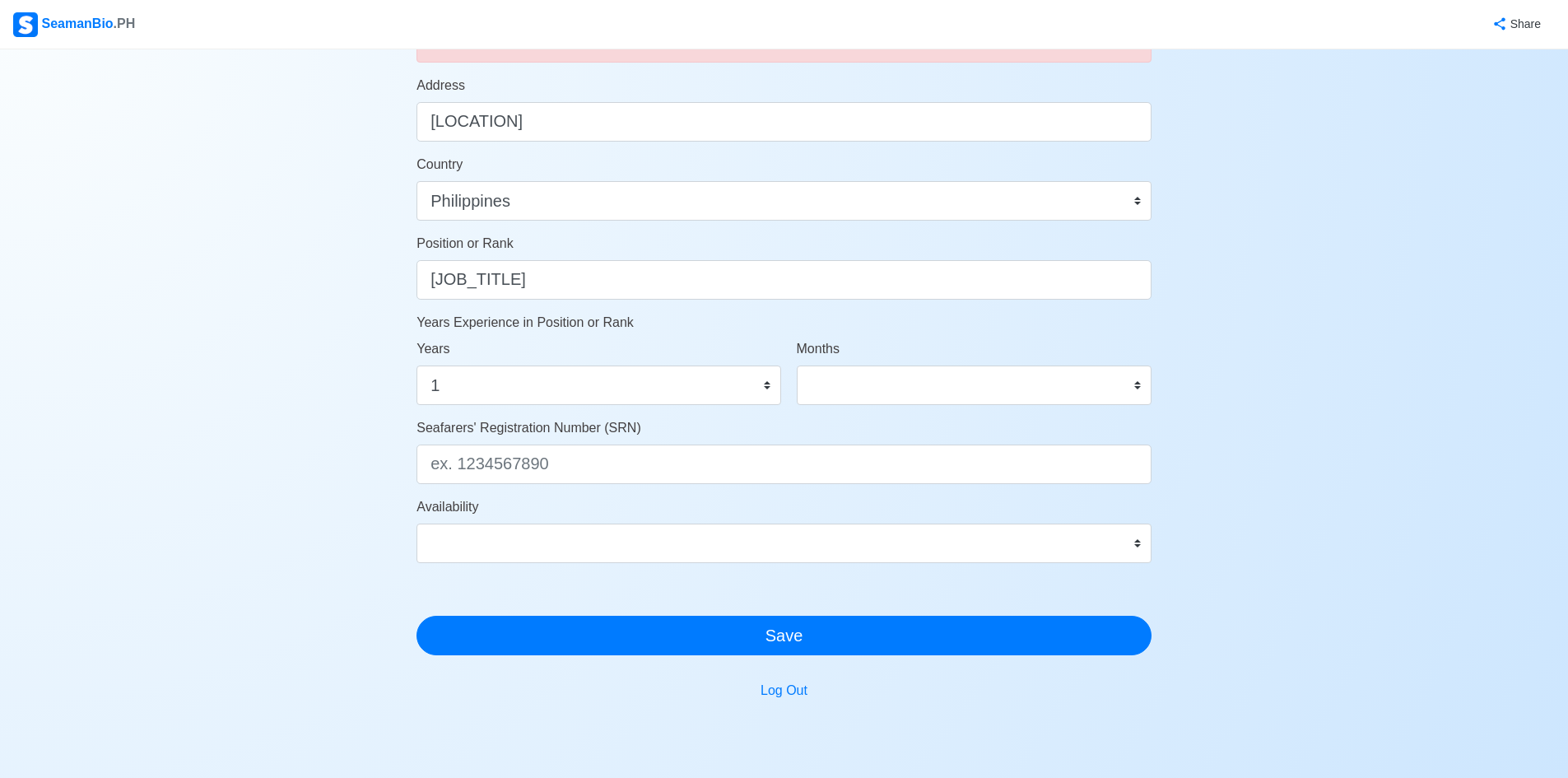 click on "Seafarers' Registration Number (SRN)" at bounding box center (784, 451) 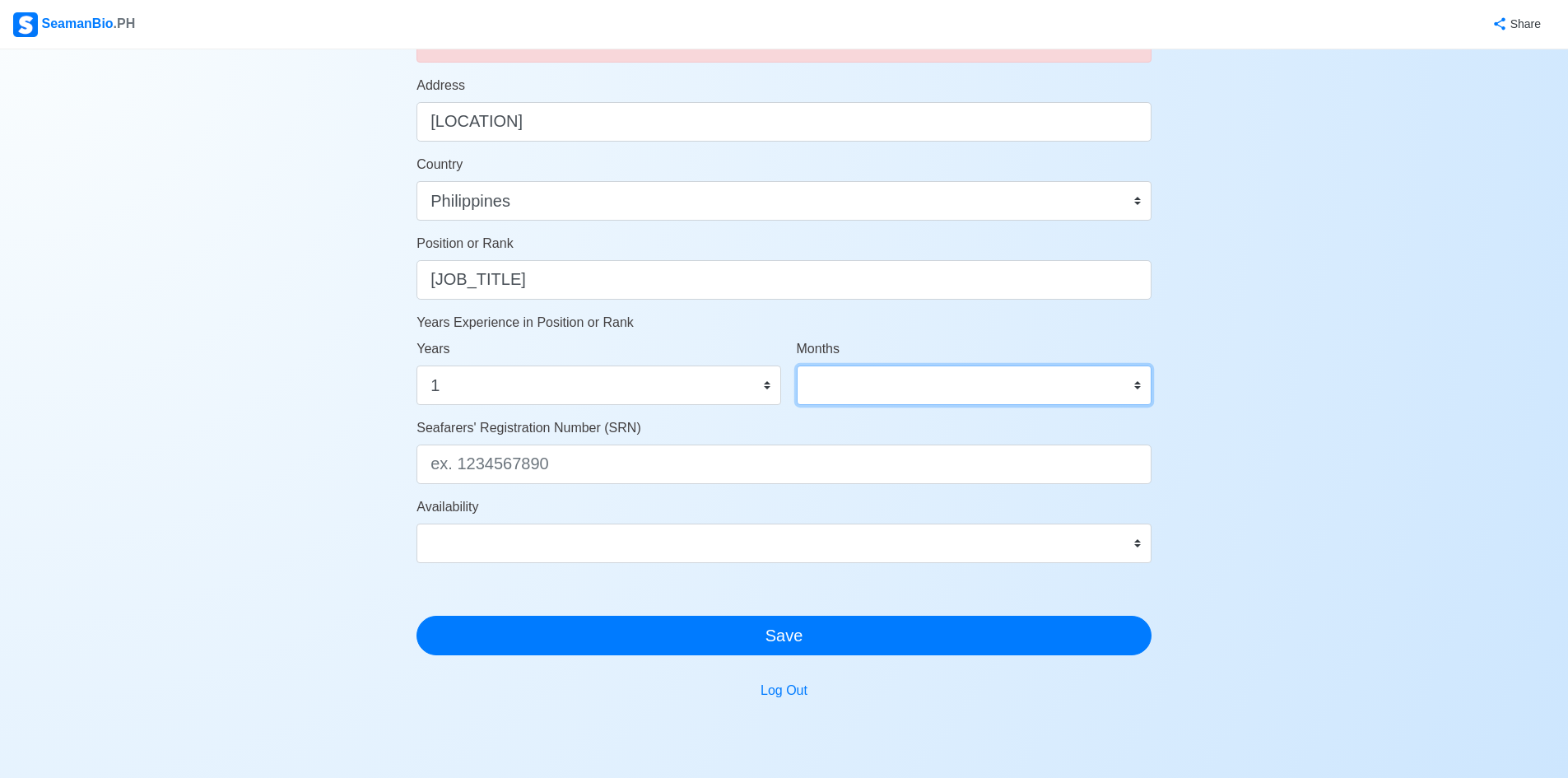 click on "0 1 2 3 4 5 6 7 8 9 10 11" at bounding box center [974, 385] 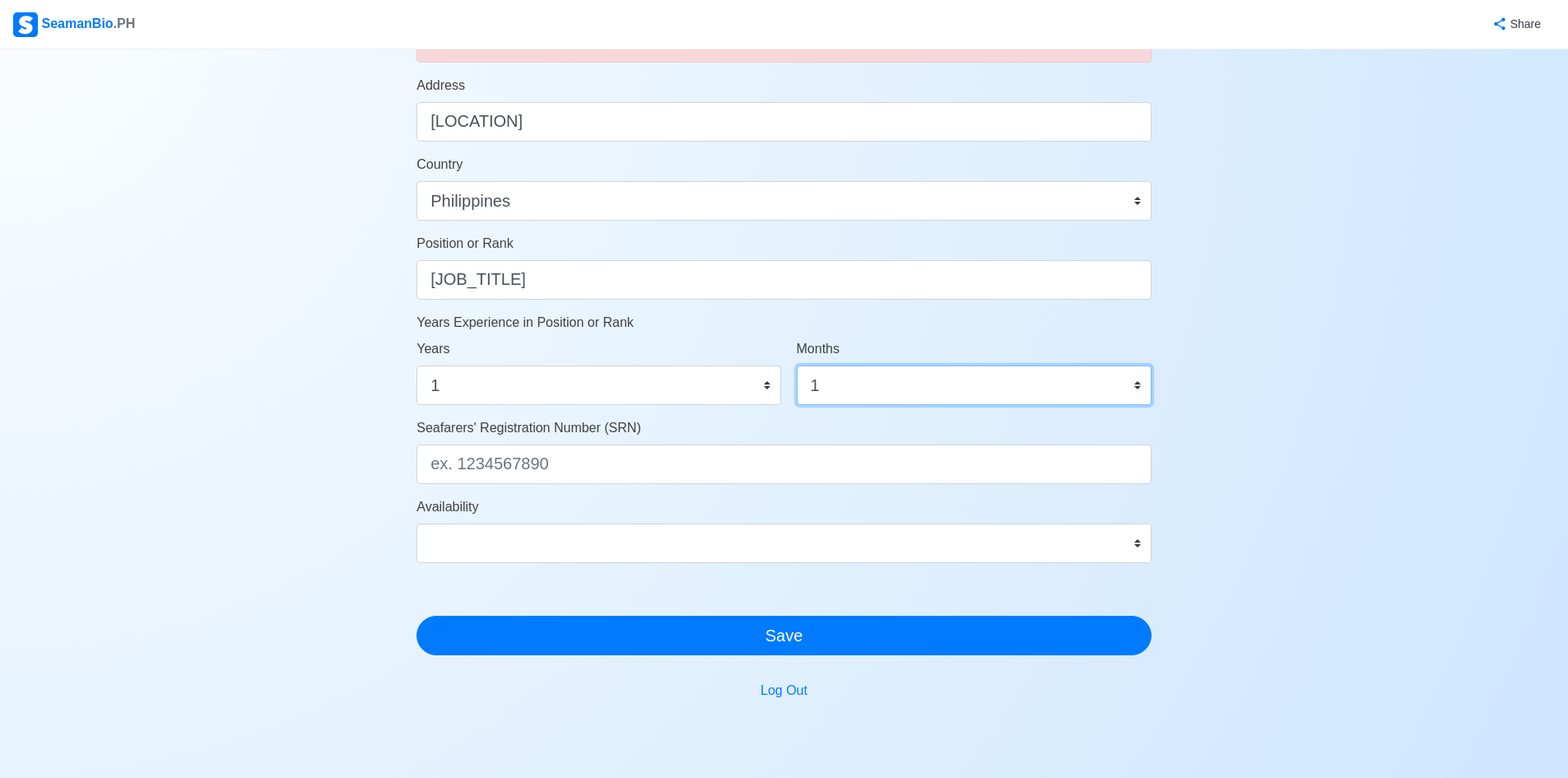 click on "0 1 2 3 4 5 6 7 8 9 10 11" at bounding box center [974, 385] 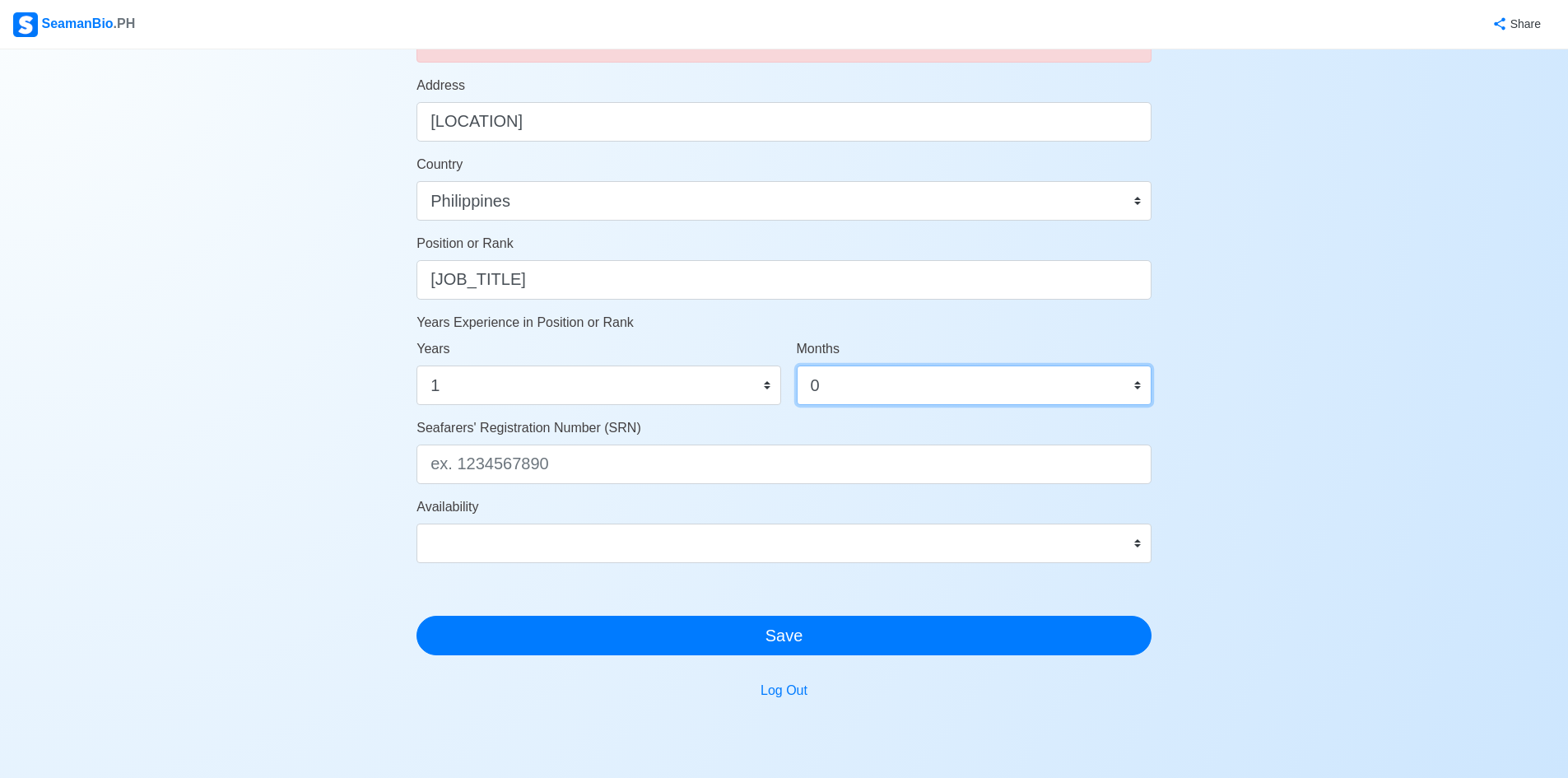 click on "0 1 2 3 4 5 6 7 8 9 10 11" at bounding box center (974, 385) 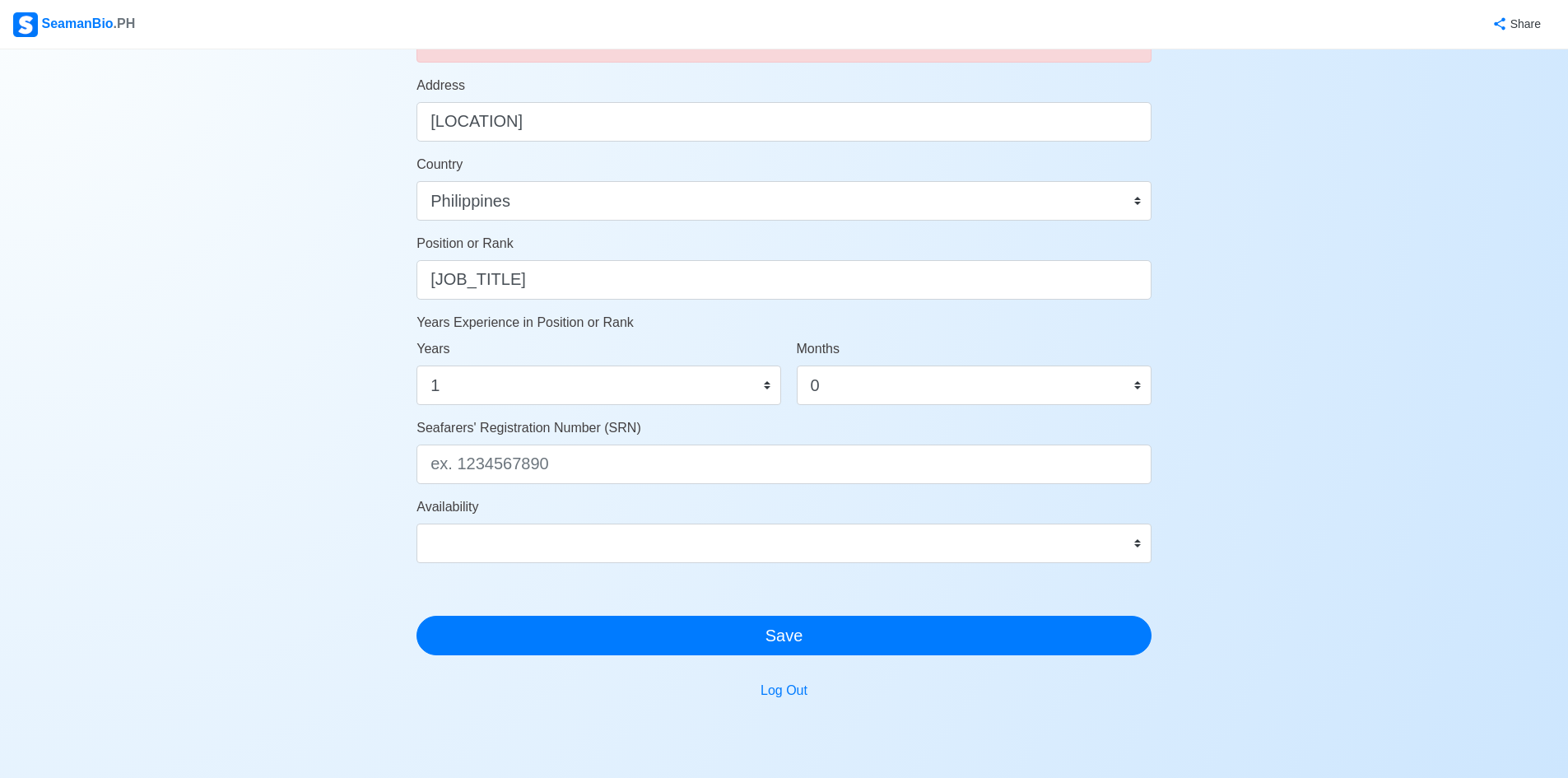 click on "Seafarers' Registration Number (SRN)" at bounding box center (784, 451) 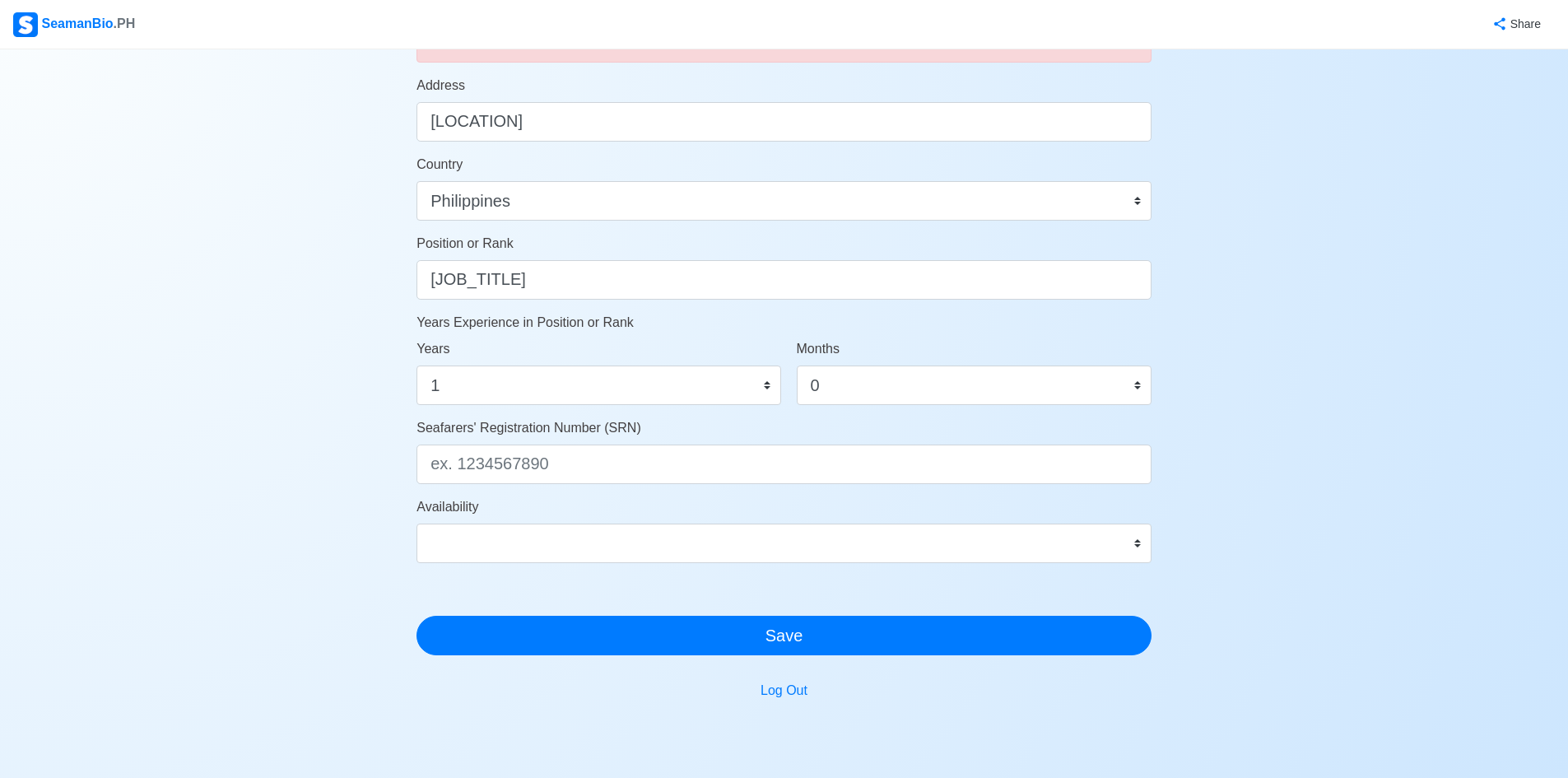 drag, startPoint x: 710, startPoint y: 427, endPoint x: 693, endPoint y: 446, distance: 25.495098 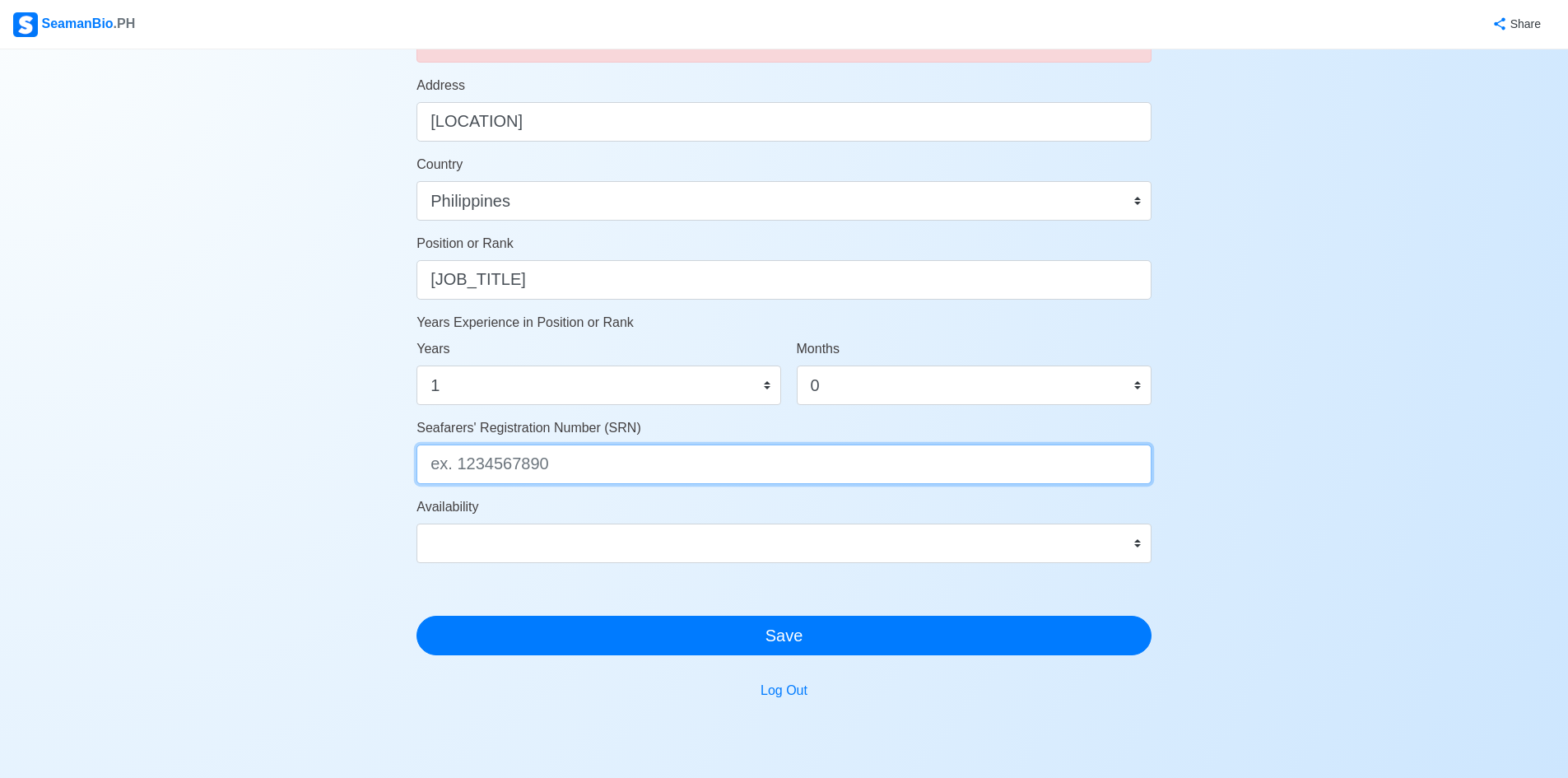 click on "Seafarers' Registration Number (SRN)" at bounding box center [784, 464] 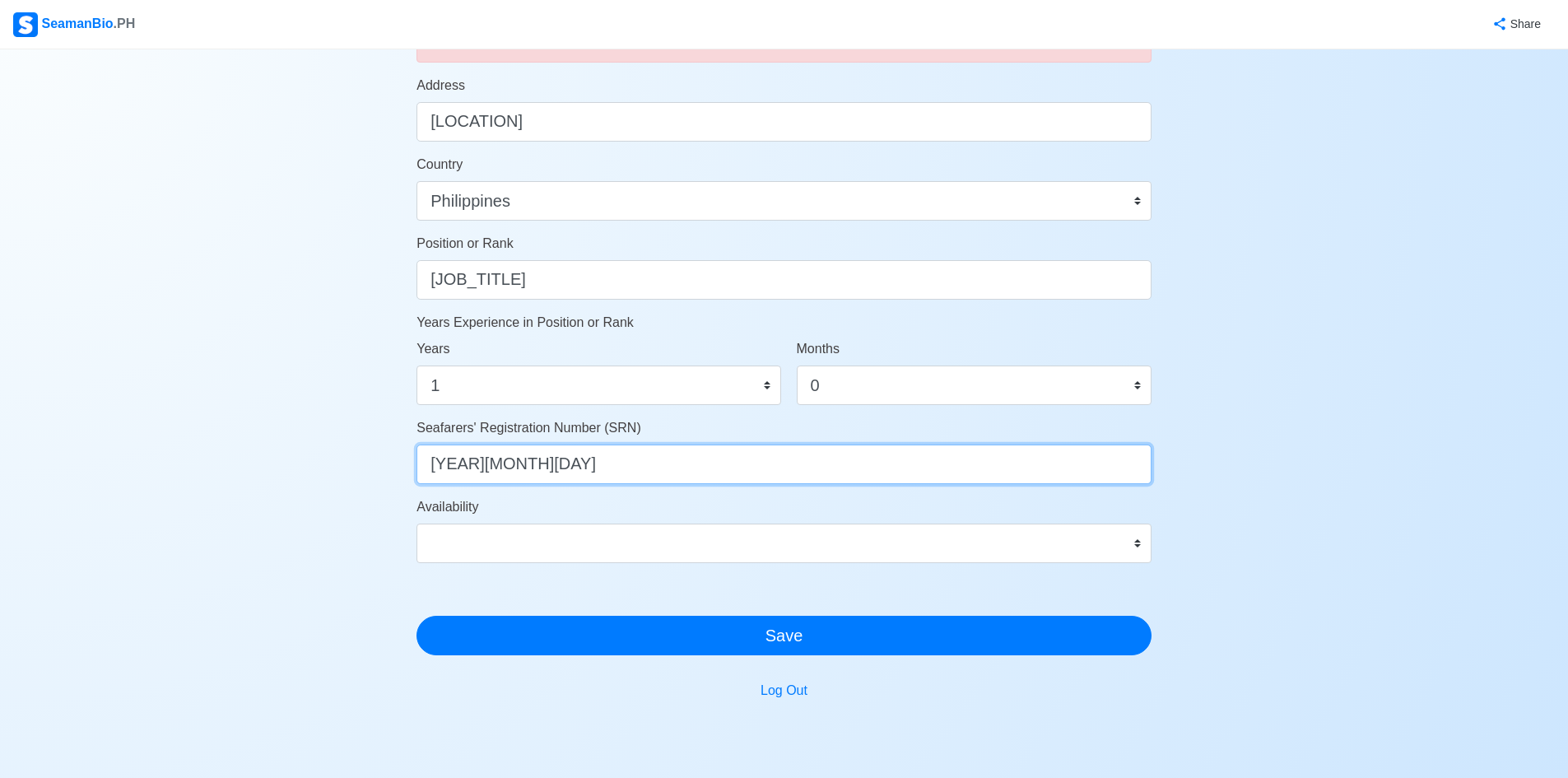 type on "[YEAR][MONTH][DAY]" 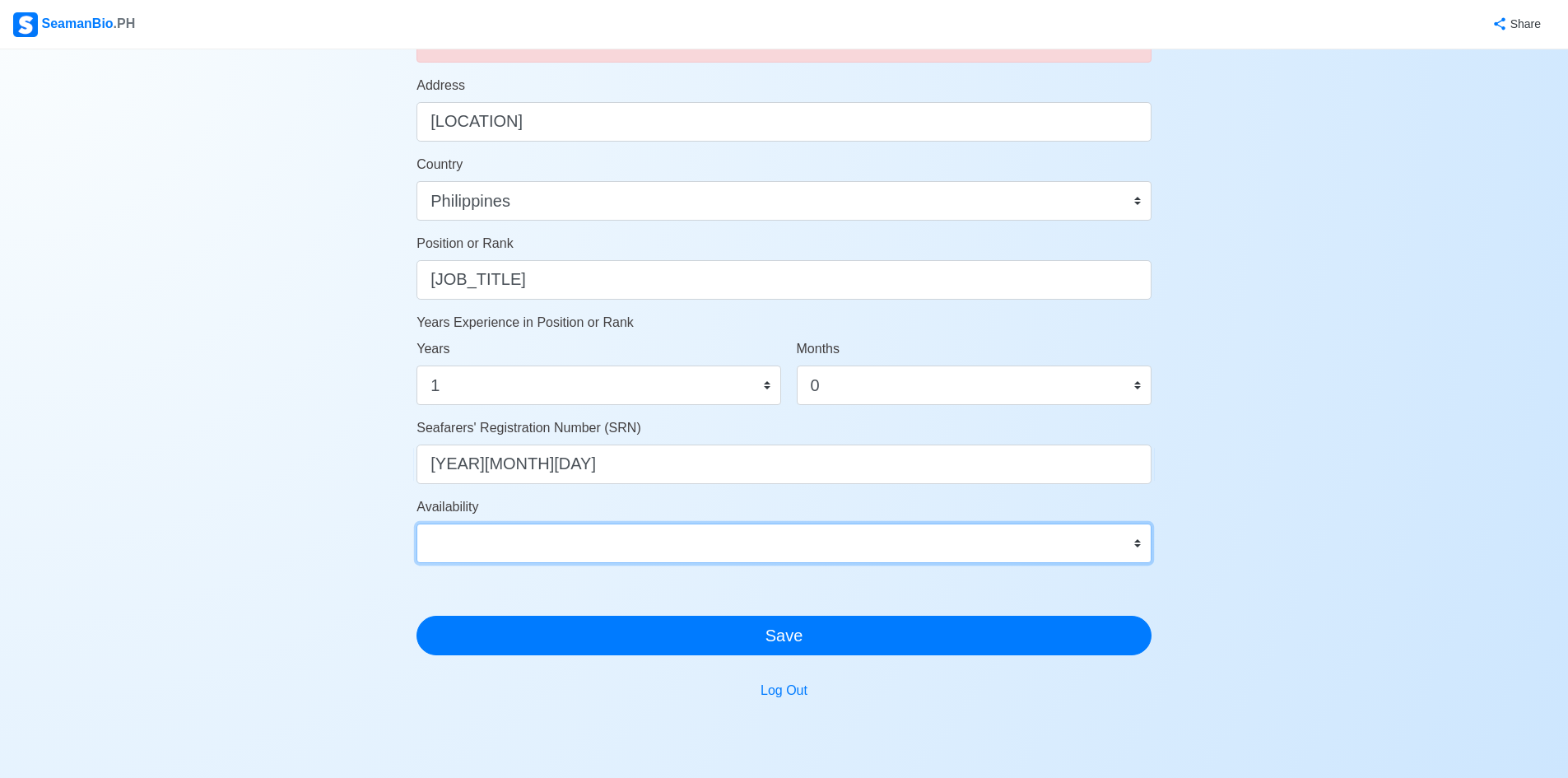 click on "Immediate [DATE] [DATE] [DATE] [DATE] [DATE] [DATE] [DATE] [DATE] [DATE]" at bounding box center [784, 543] 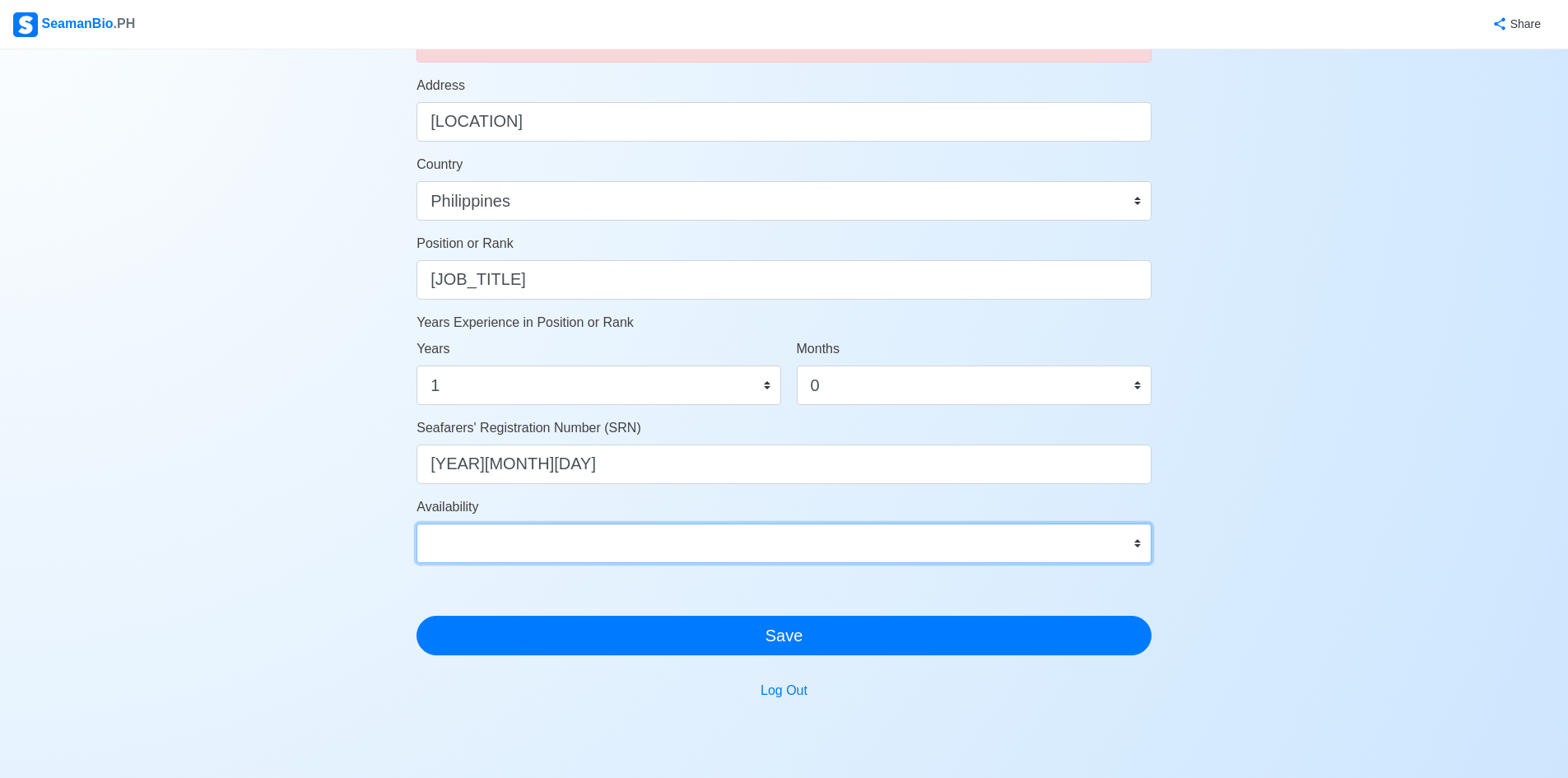 select on "4102416000000" 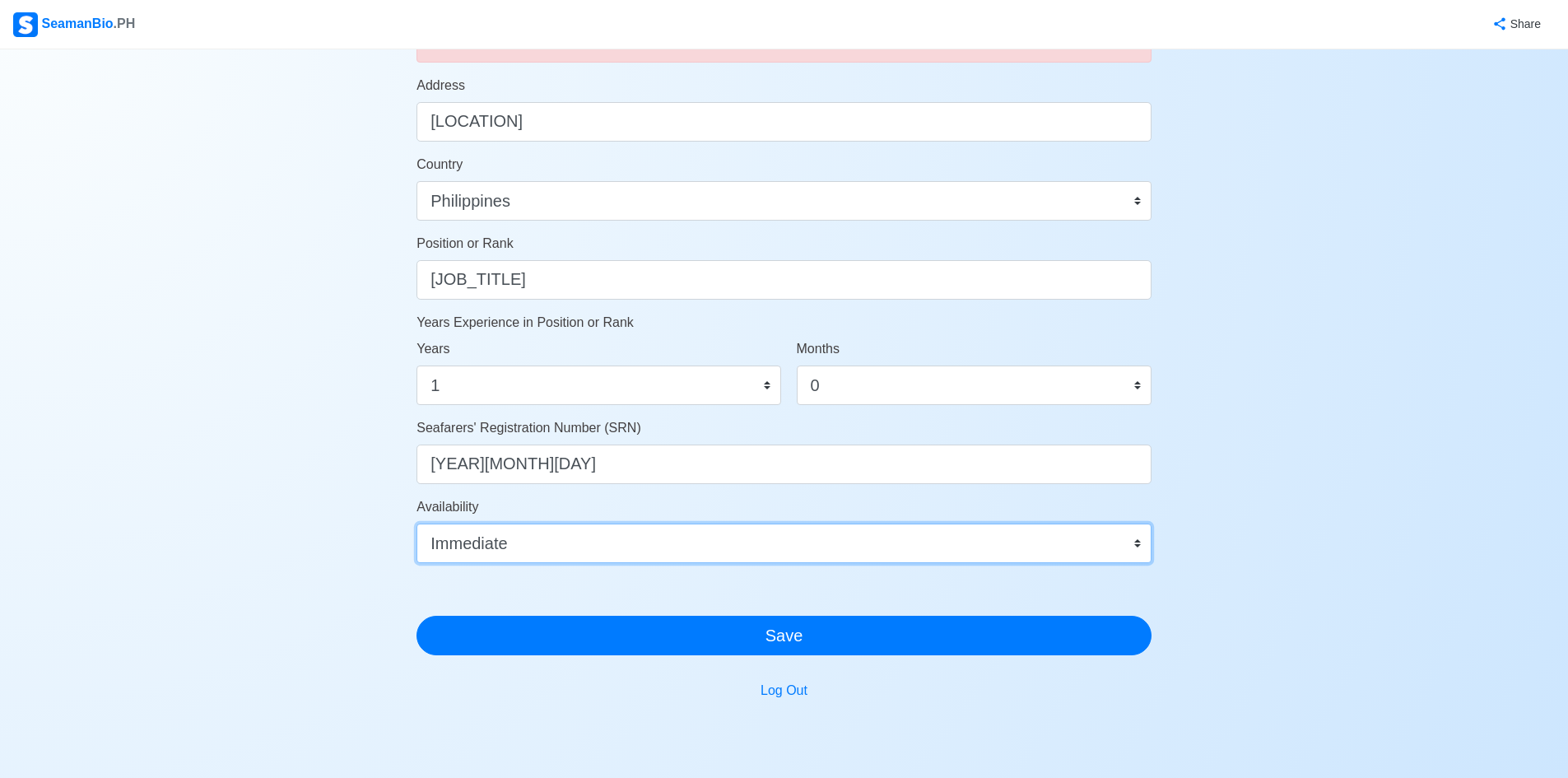 click on "Immediate [DATE] [DATE] [DATE] [DATE] [DATE] [DATE] [DATE] [DATE] [DATE]" at bounding box center (784, 543) 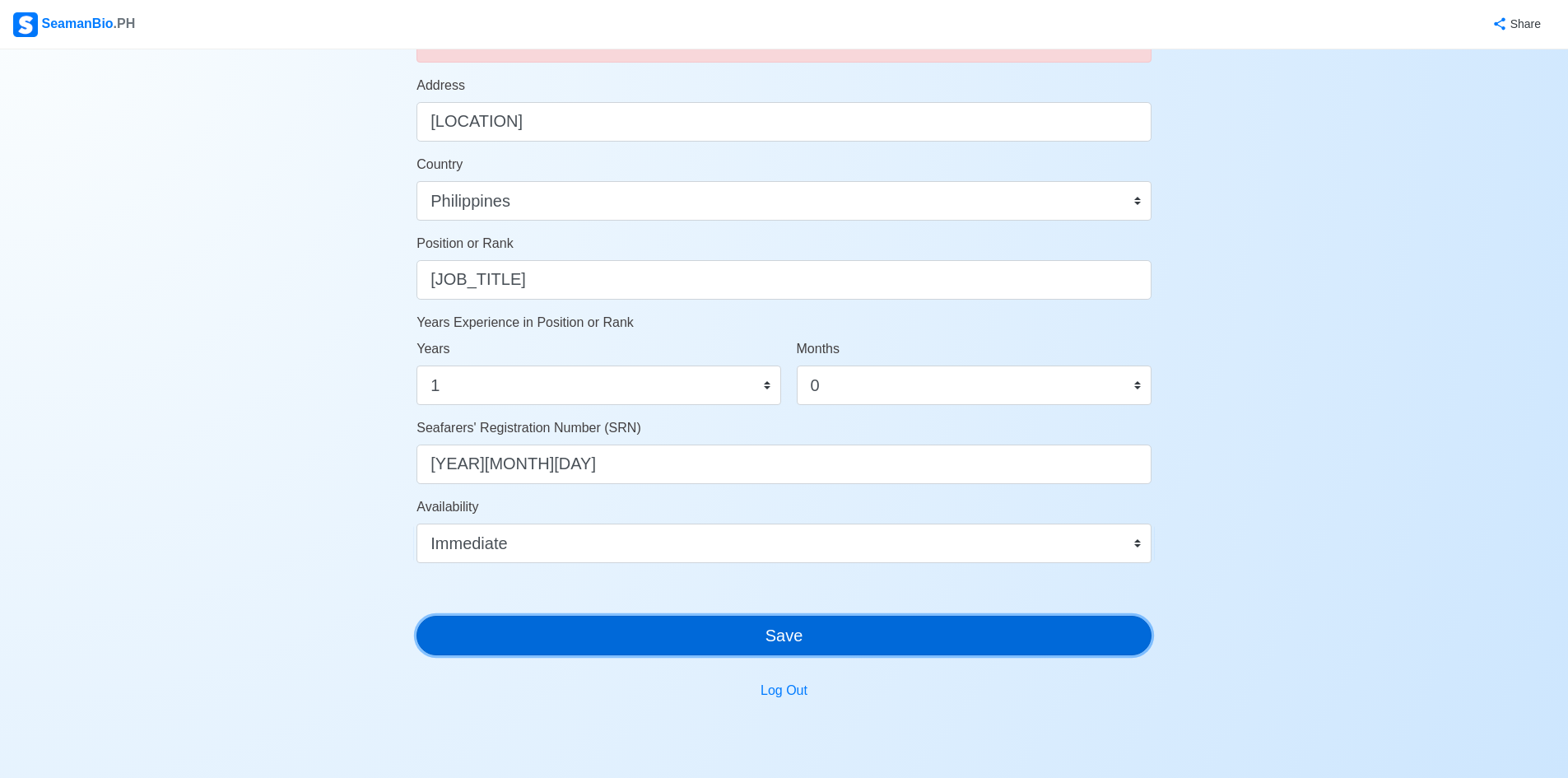 click on "Save" at bounding box center [784, 636] 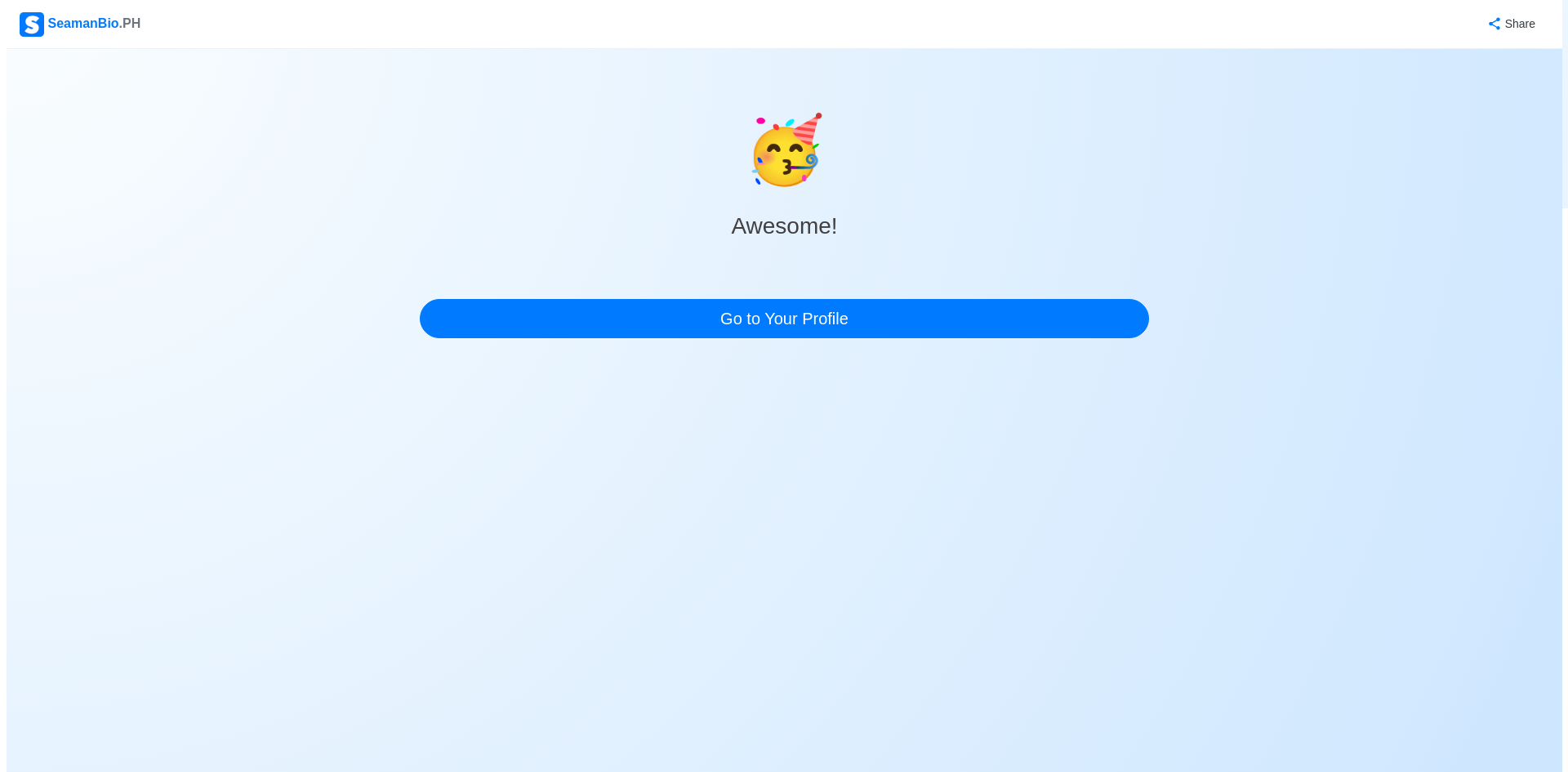 scroll, scrollTop: 0, scrollLeft: 0, axis: both 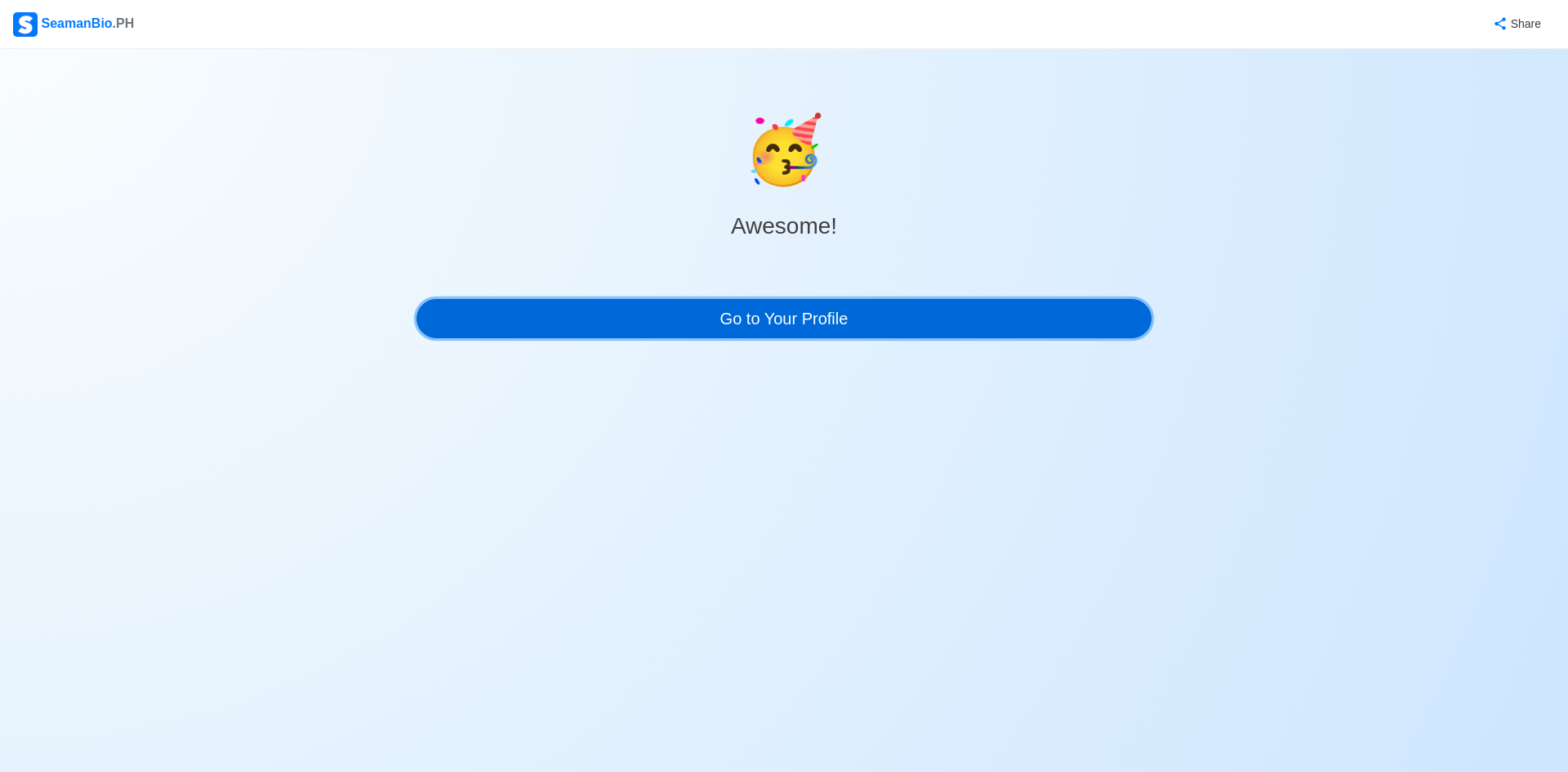 click on "Go to Your Profile" at bounding box center (784, 319) 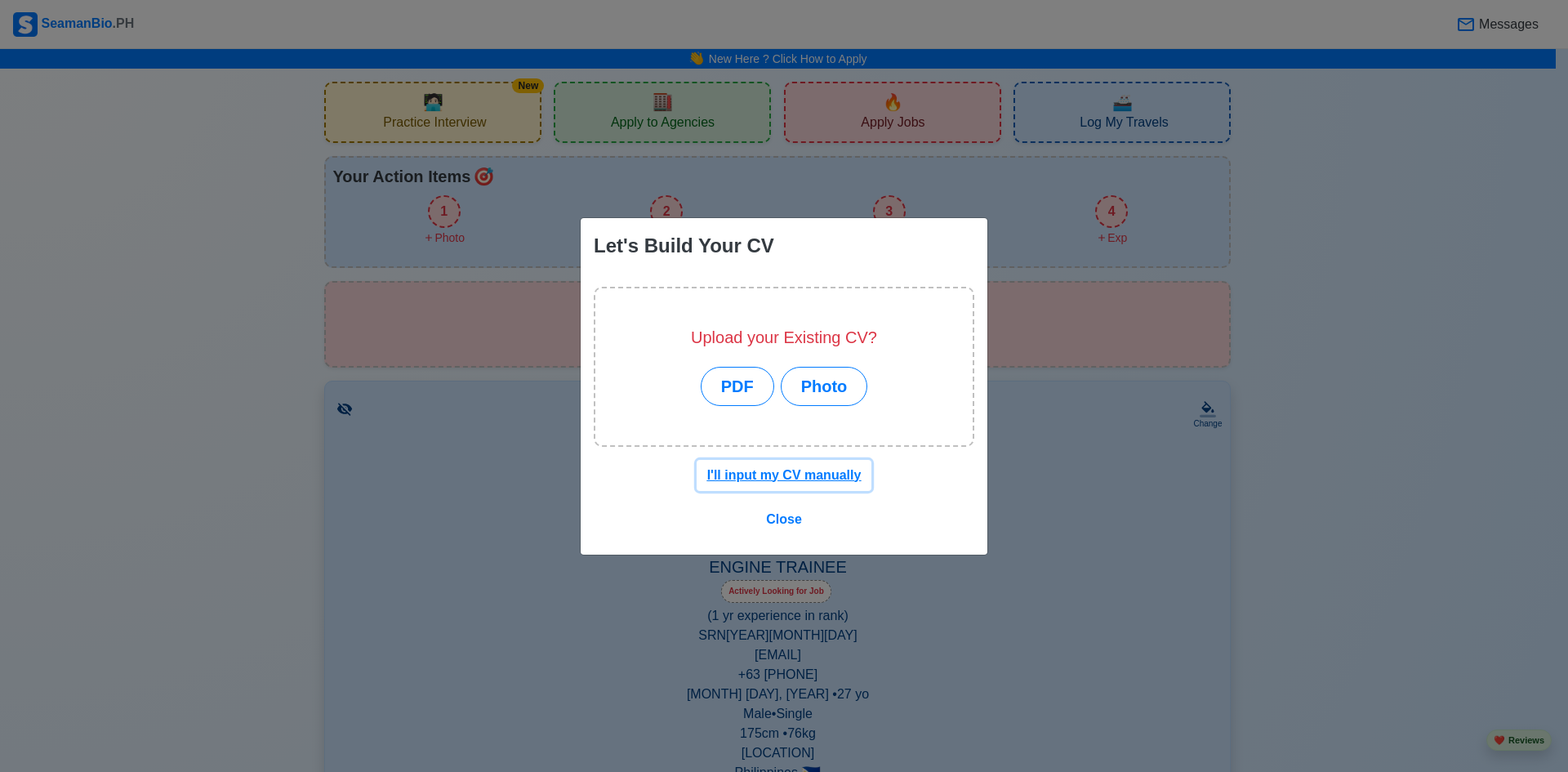 click on "I'll input my CV manually" at bounding box center [784, 475] 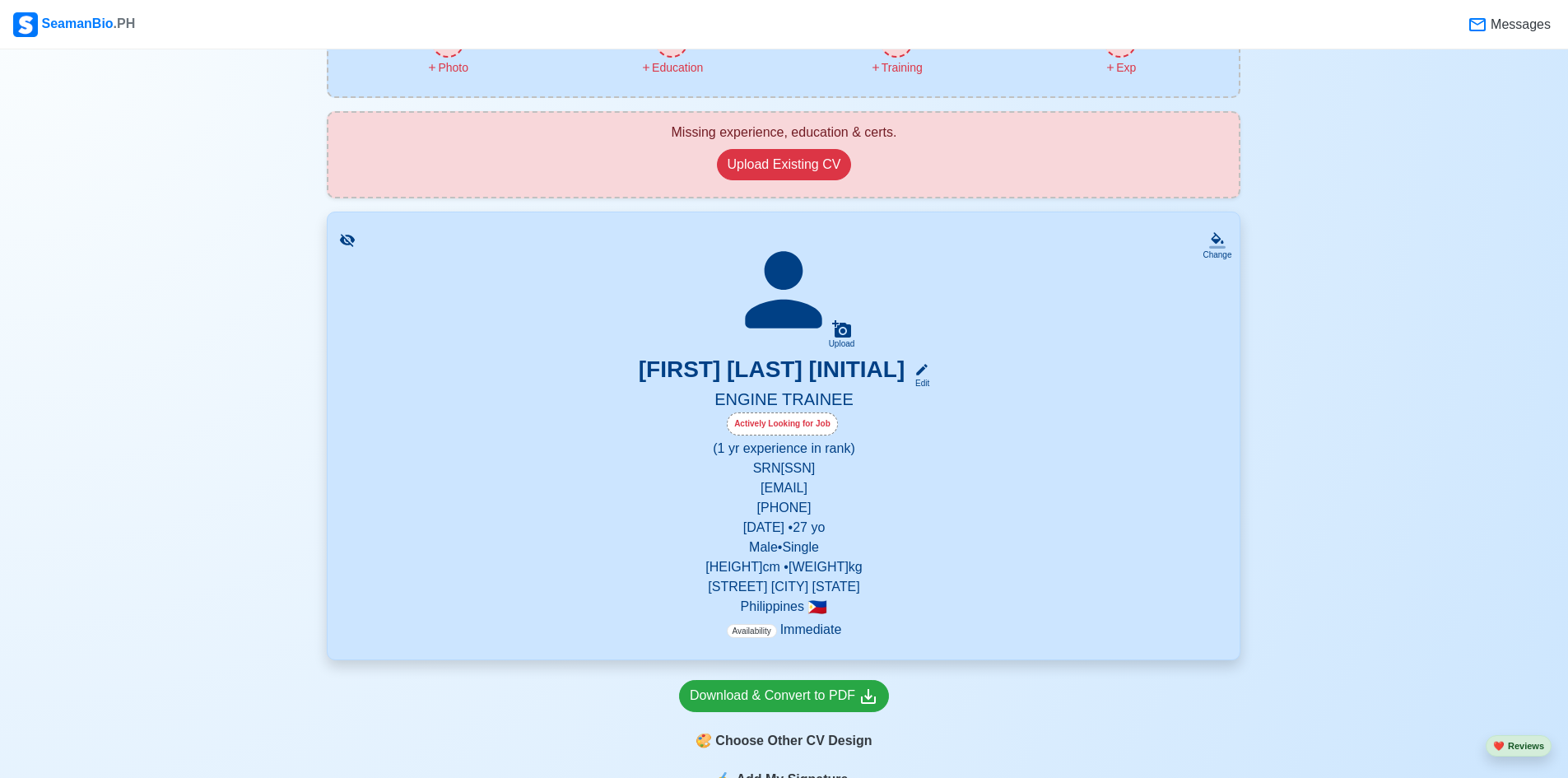 scroll, scrollTop: 0, scrollLeft: 0, axis: both 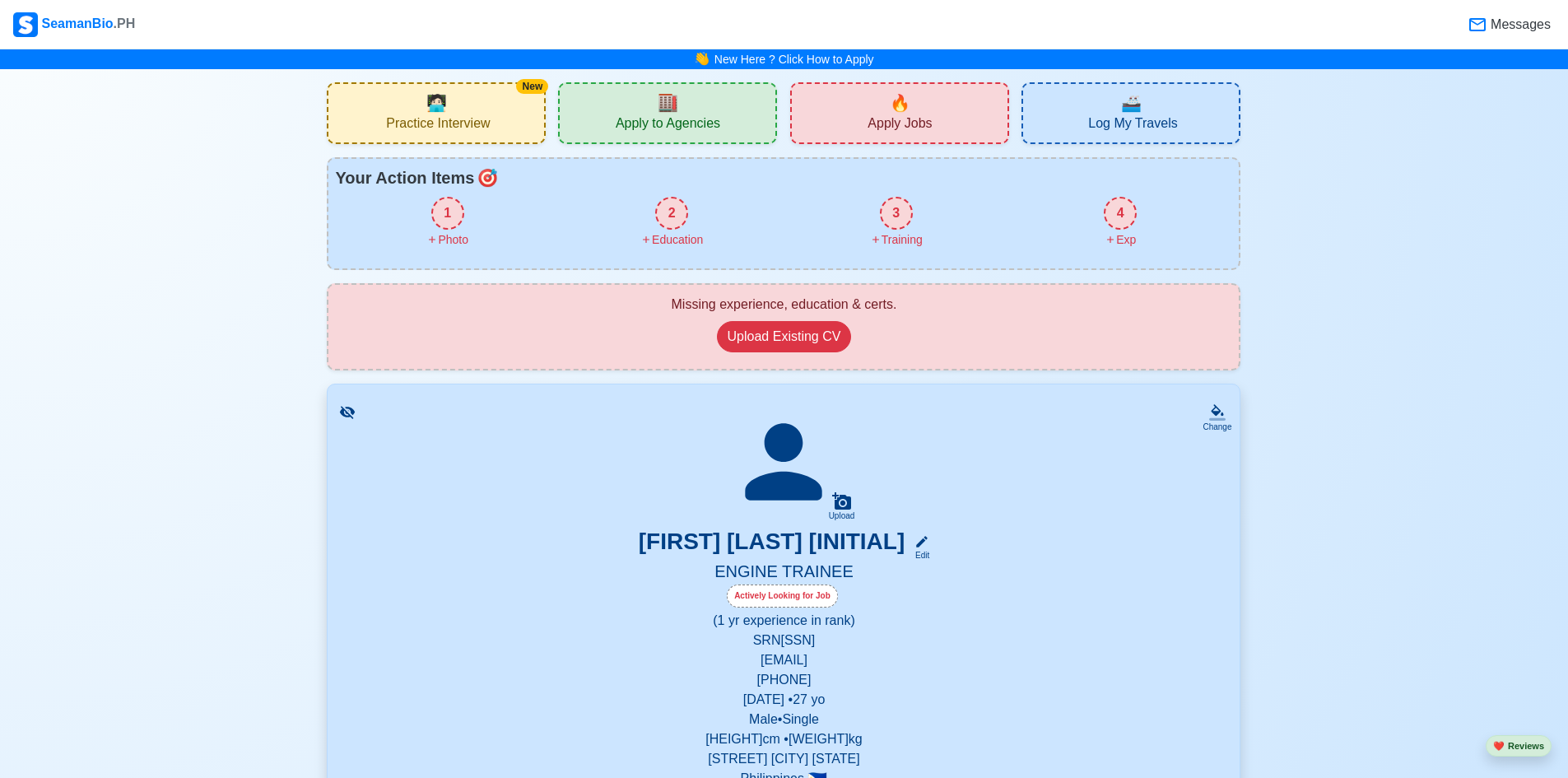 click on "New 🧑🏻‍💻   Practice Interview 🏬   Apply to Agencies 🔥 Apply Jobs 🚢   Log My Travels Your Action Items   🎯 1 Photo 2 Education 3 Training 4 Exp Missing experience, education & certs. Upload Existing CV Change Upload JERVIN FRANCIS S. BALUYOT Edit ENGINE TRAINEE Actively Looking for Job (1 yr experience in rank) SRN  9710040126 jervinbaluyot@gmail.com +63 927 014 1425 October 4, 1997   •  27   yo Male  •  Single 175  cm •  76  kg CAPITANGAN ABUCAY BATAAN Philippines   🇵🇭 Availability Immediate Download & Convert to PDF 🎨 Choose Other CV Design ✍️ Add My Signature Objective To secure an engine trainee position on a merchant vessel, contributing technical skills and knowledge gained through maritime education and onboard training to ensure safe and efficient operation. EDIT Statutory Info ADD Let's start adding your SSS, TIN, Pag-IBIG, PhilHealth.  Add Info Education ADD Let's start adding your educational background...  Add Education Travel Documents ADD  Add Document" at bounding box center (784, 1683) 